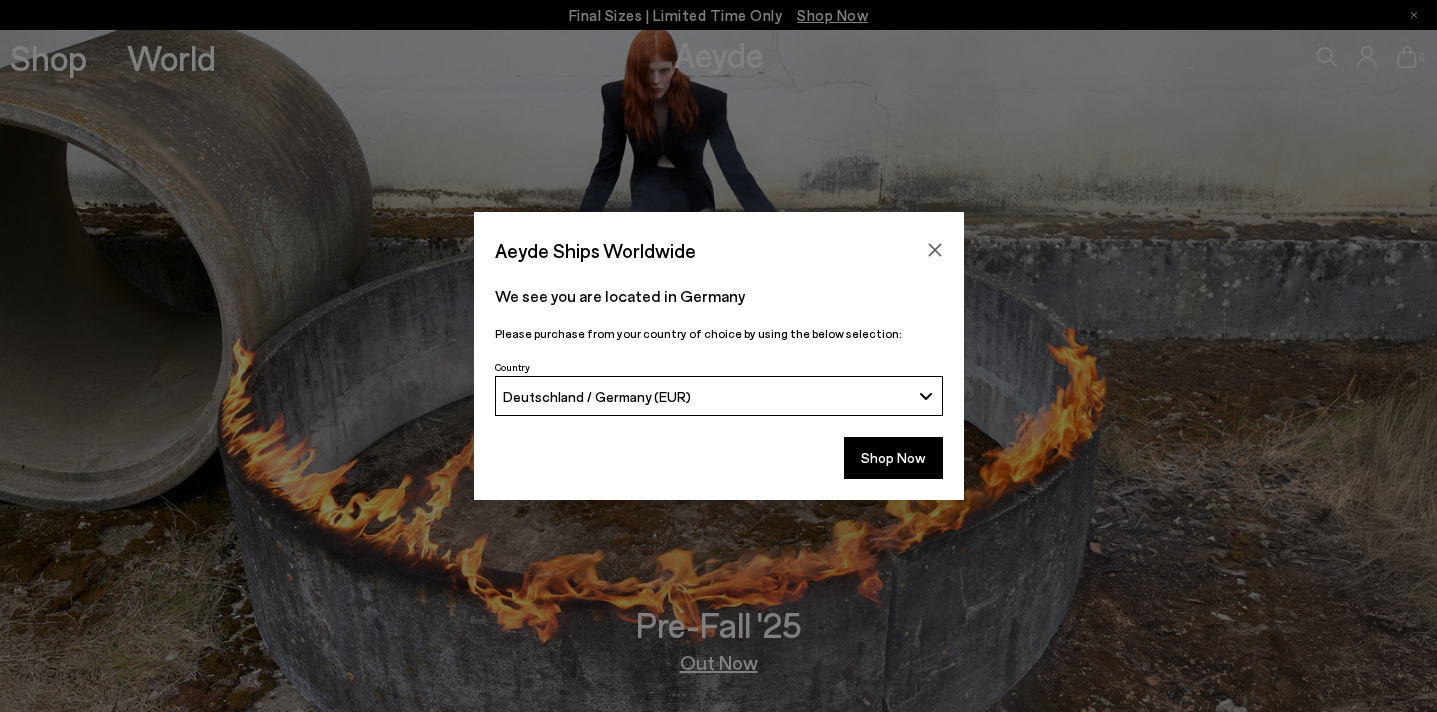 scroll, scrollTop: 0, scrollLeft: 0, axis: both 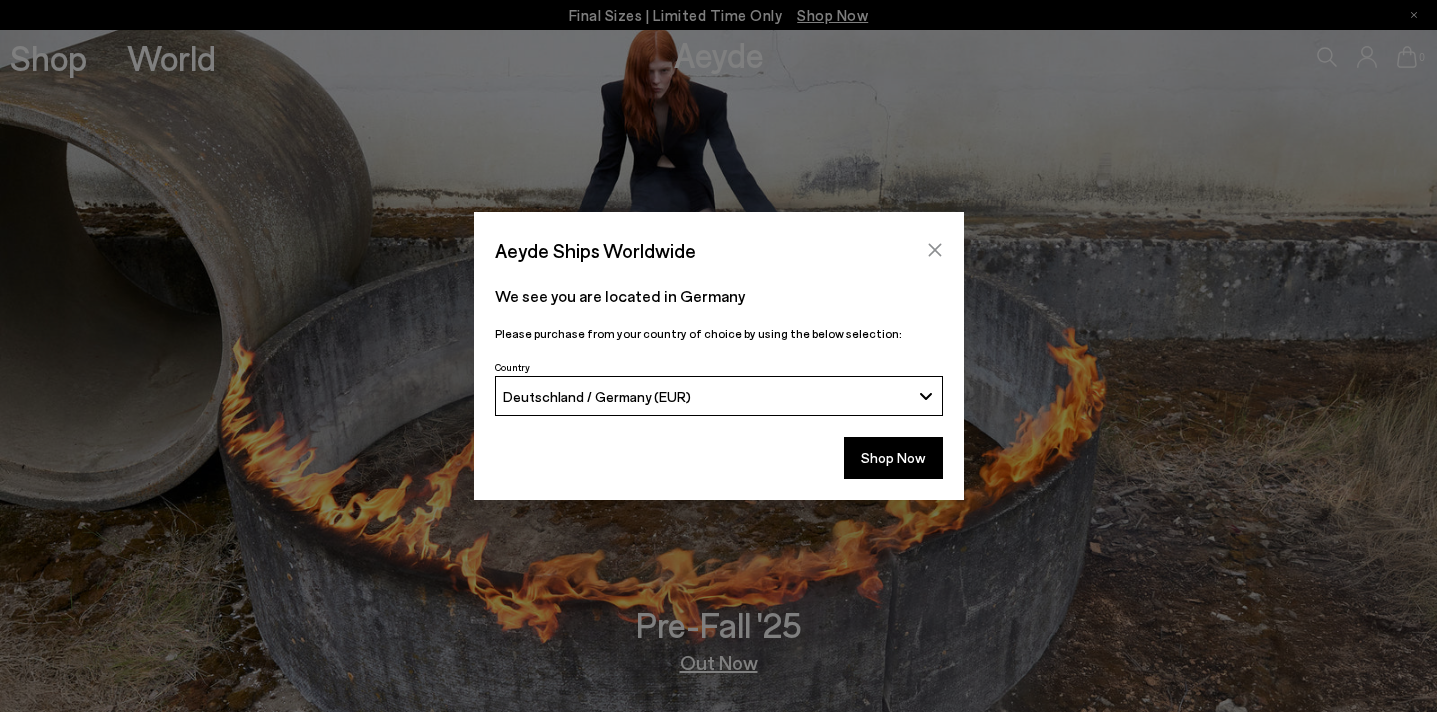click 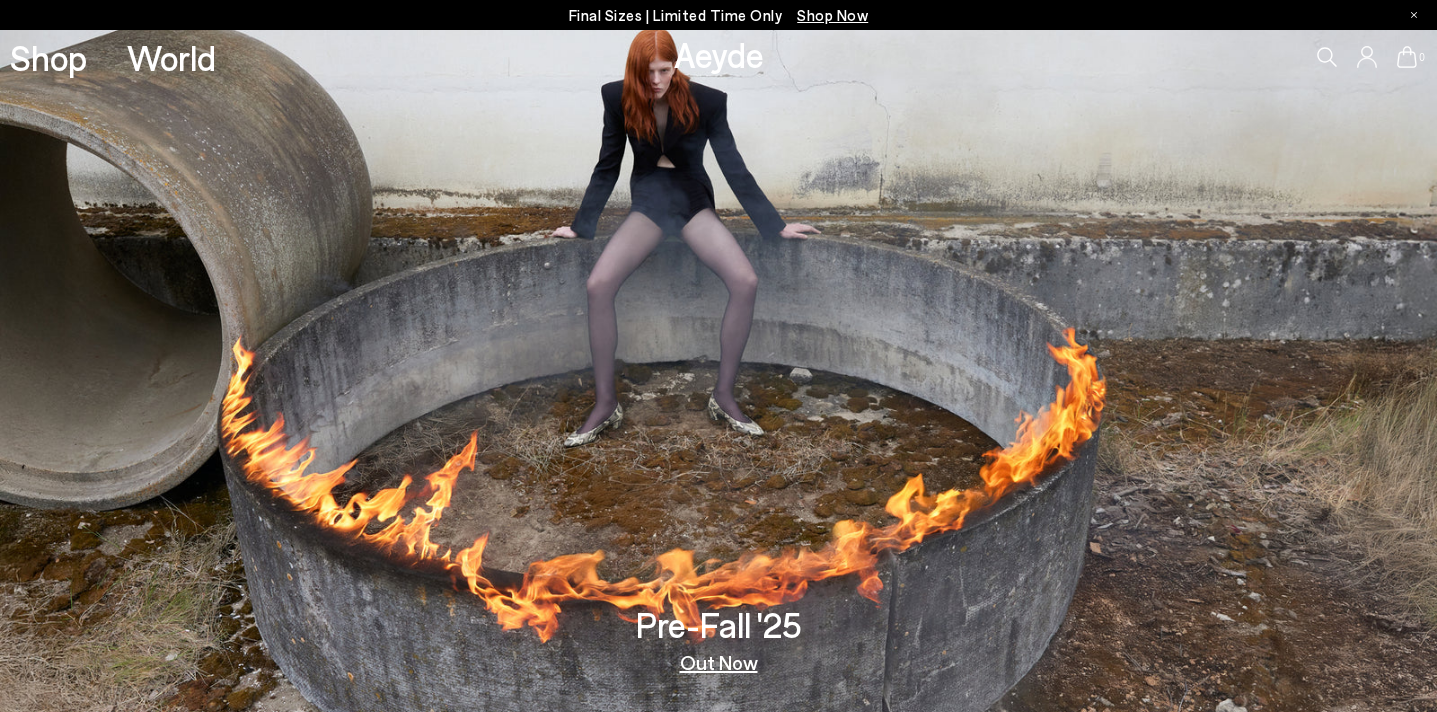 click on "Final Sizes | Limited Time Only
Shop Now" at bounding box center (719, 15) 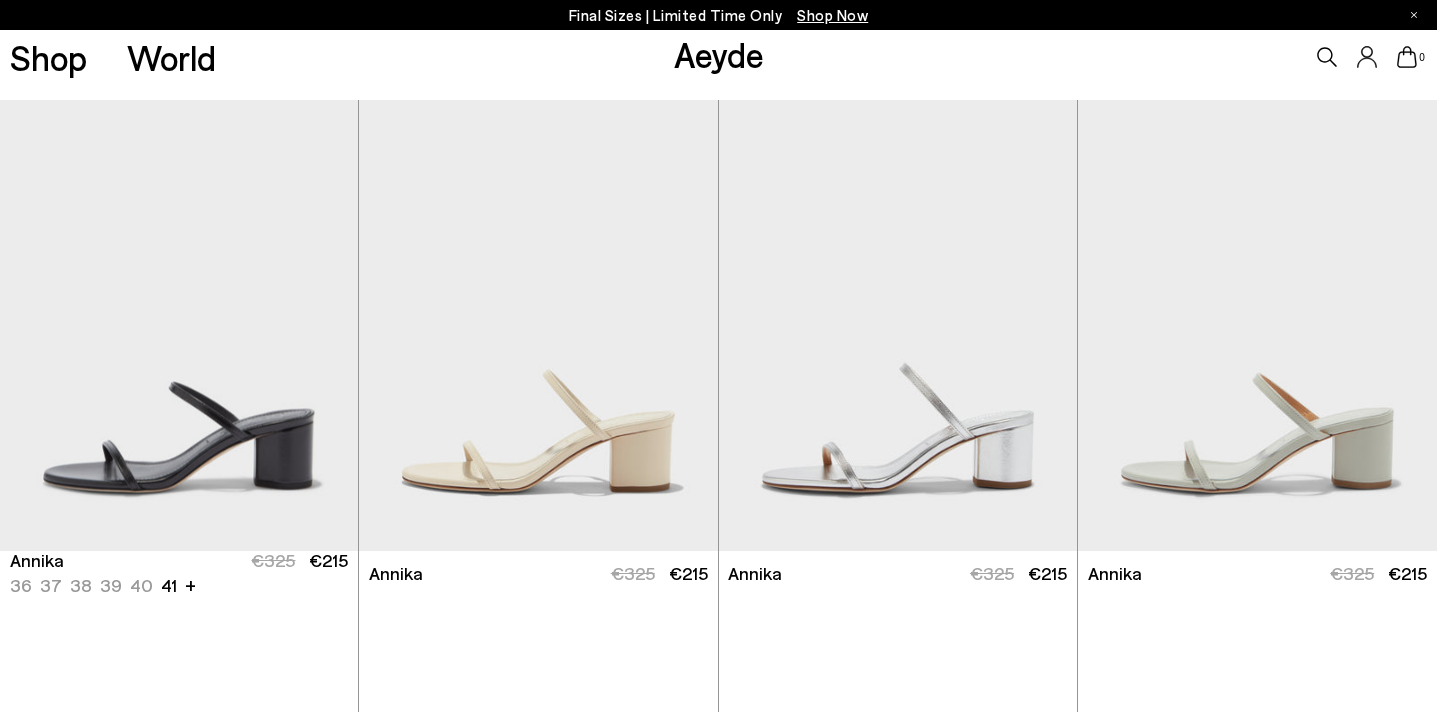 scroll, scrollTop: 471, scrollLeft: 0, axis: vertical 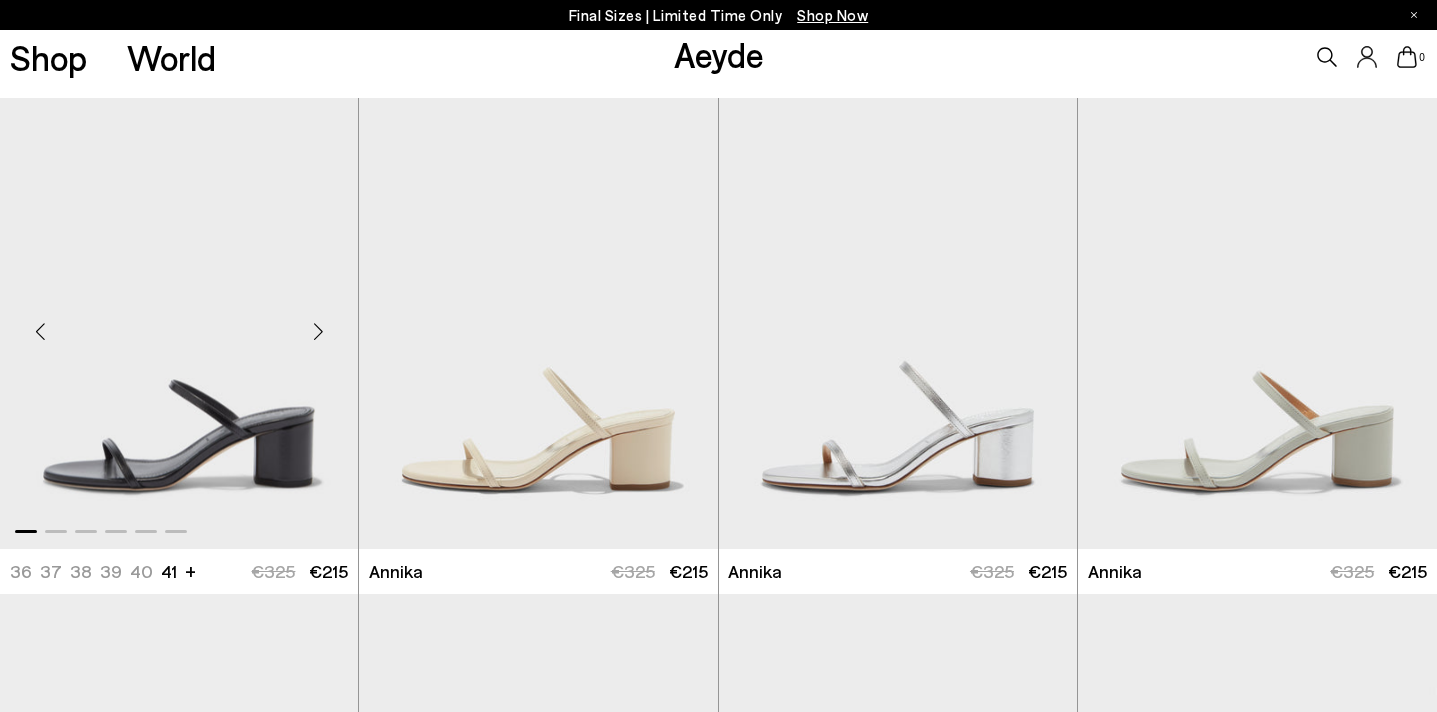 click at bounding box center [318, 331] 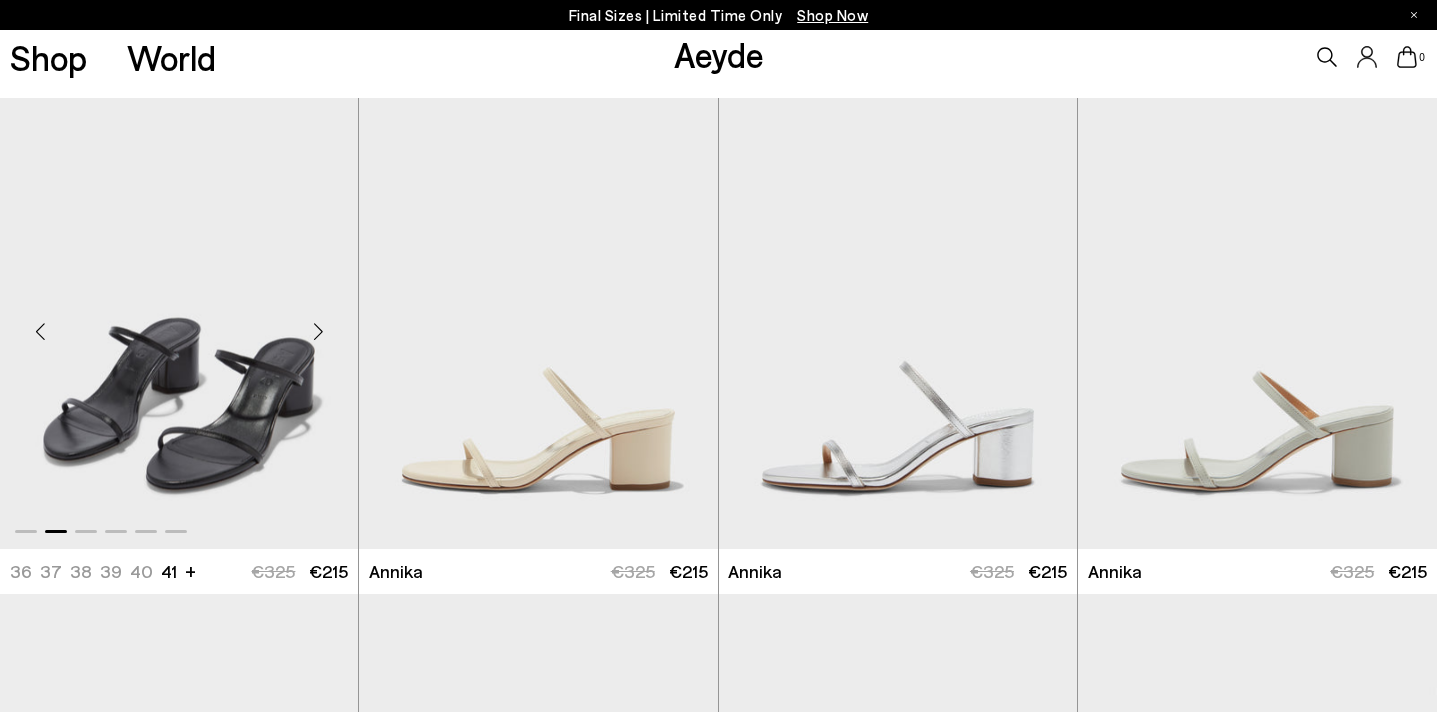 click at bounding box center (318, 331) 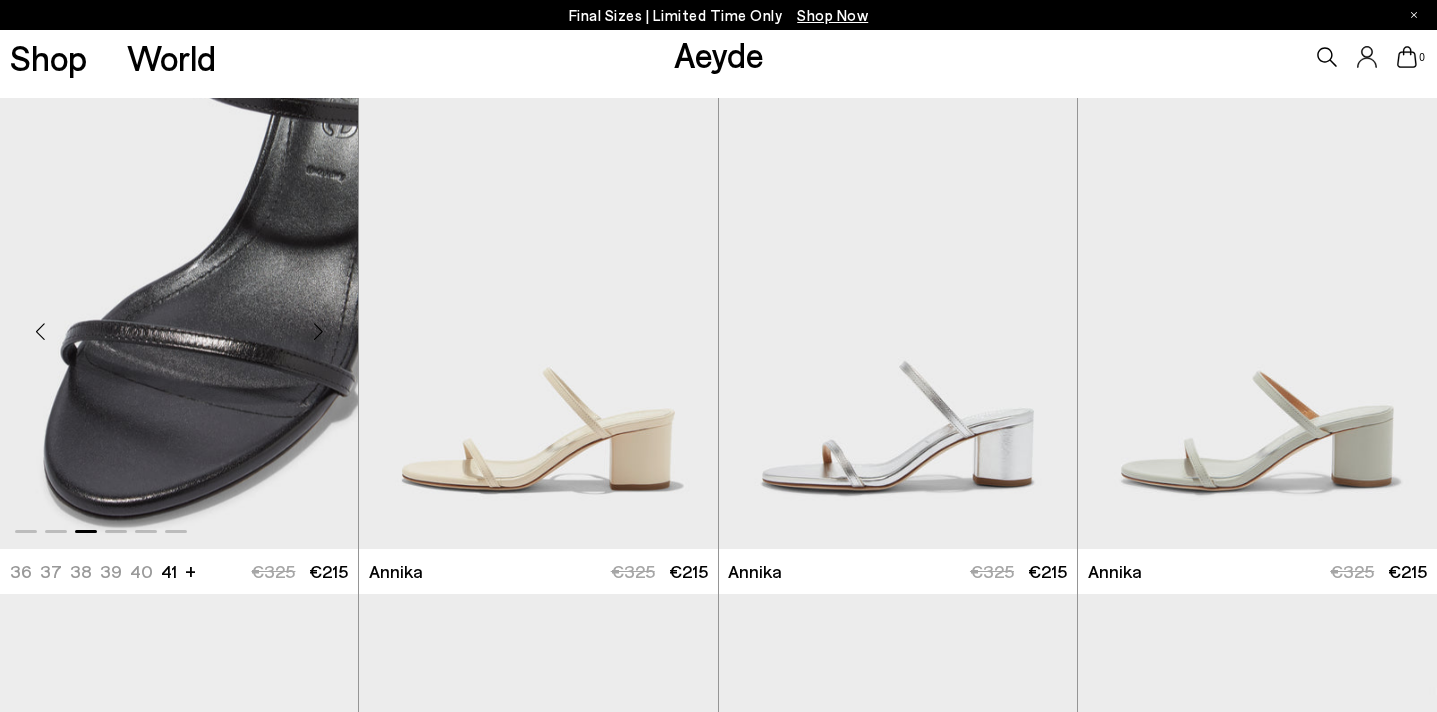 click at bounding box center (318, 331) 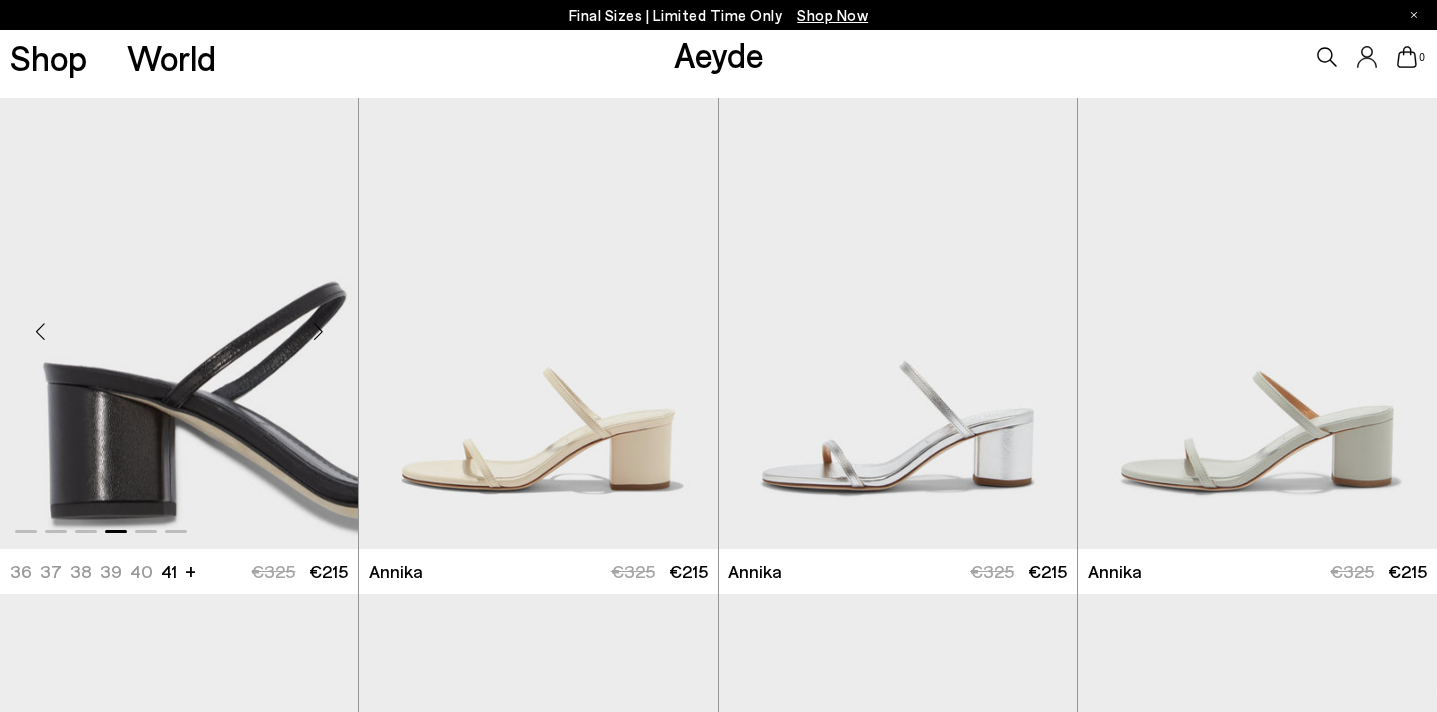 click at bounding box center [318, 331] 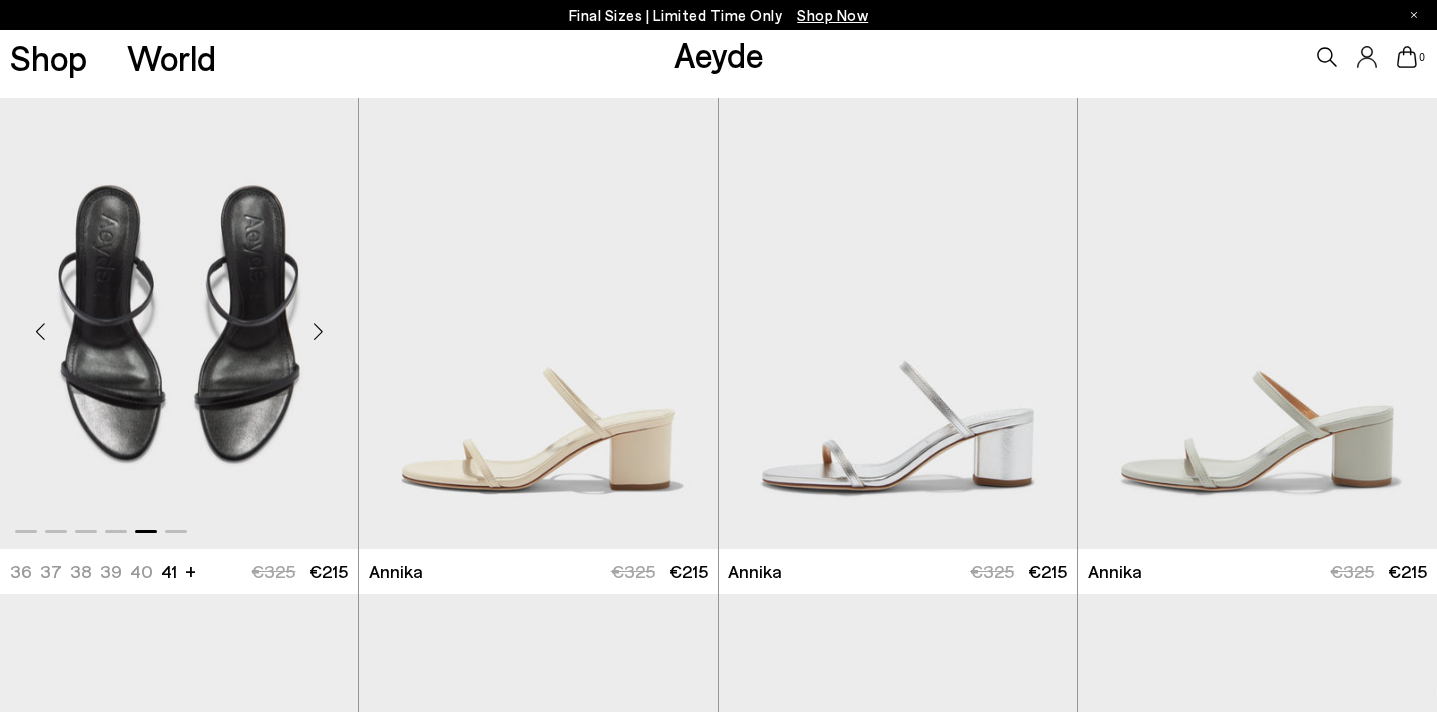 click at bounding box center [318, 331] 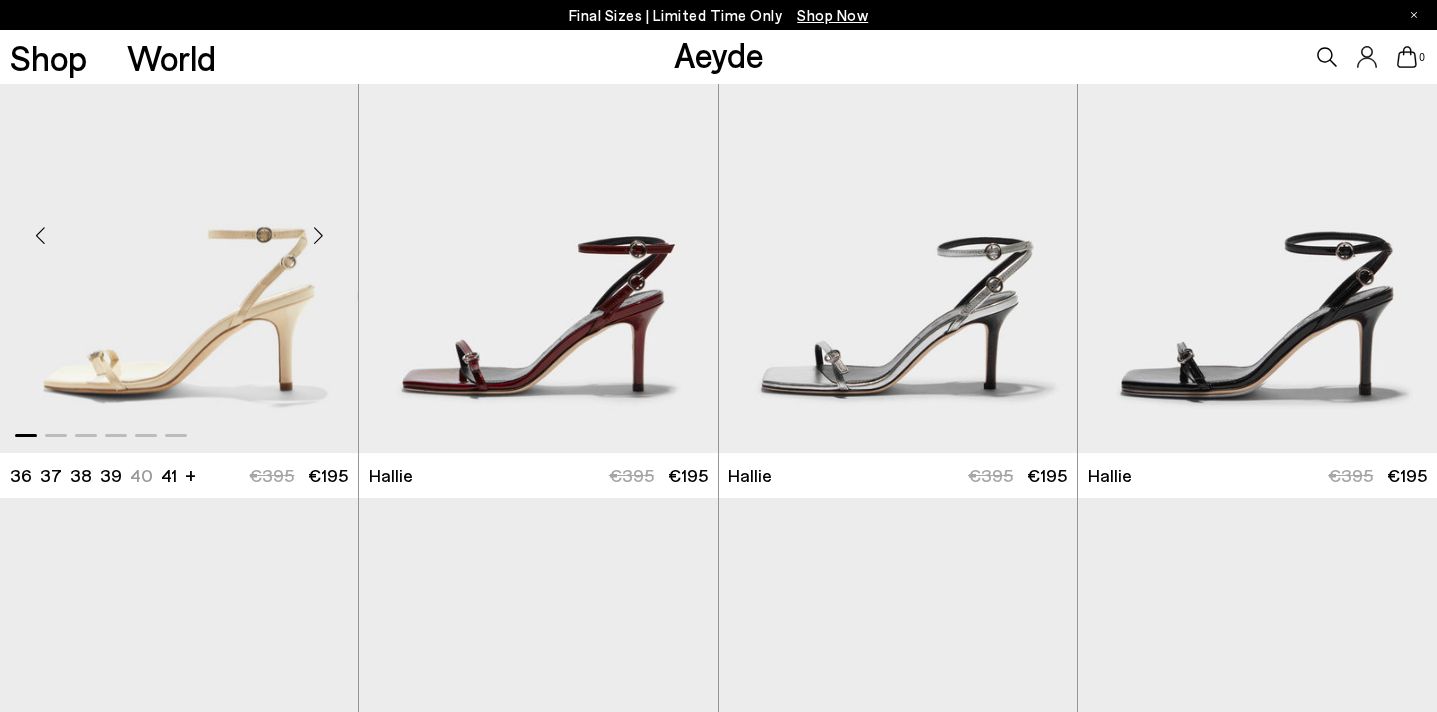 scroll, scrollTop: 1567, scrollLeft: 0, axis: vertical 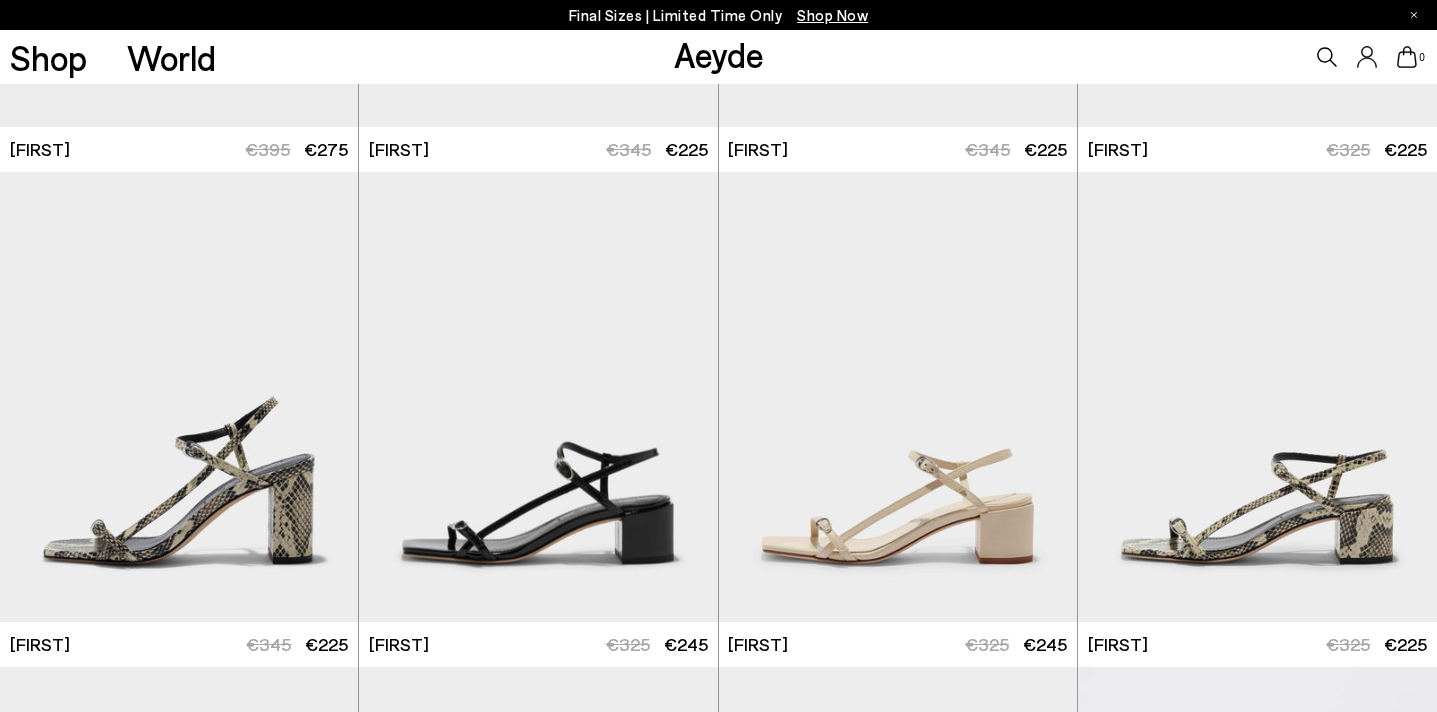 click on "Aeyde" at bounding box center (719, 54) 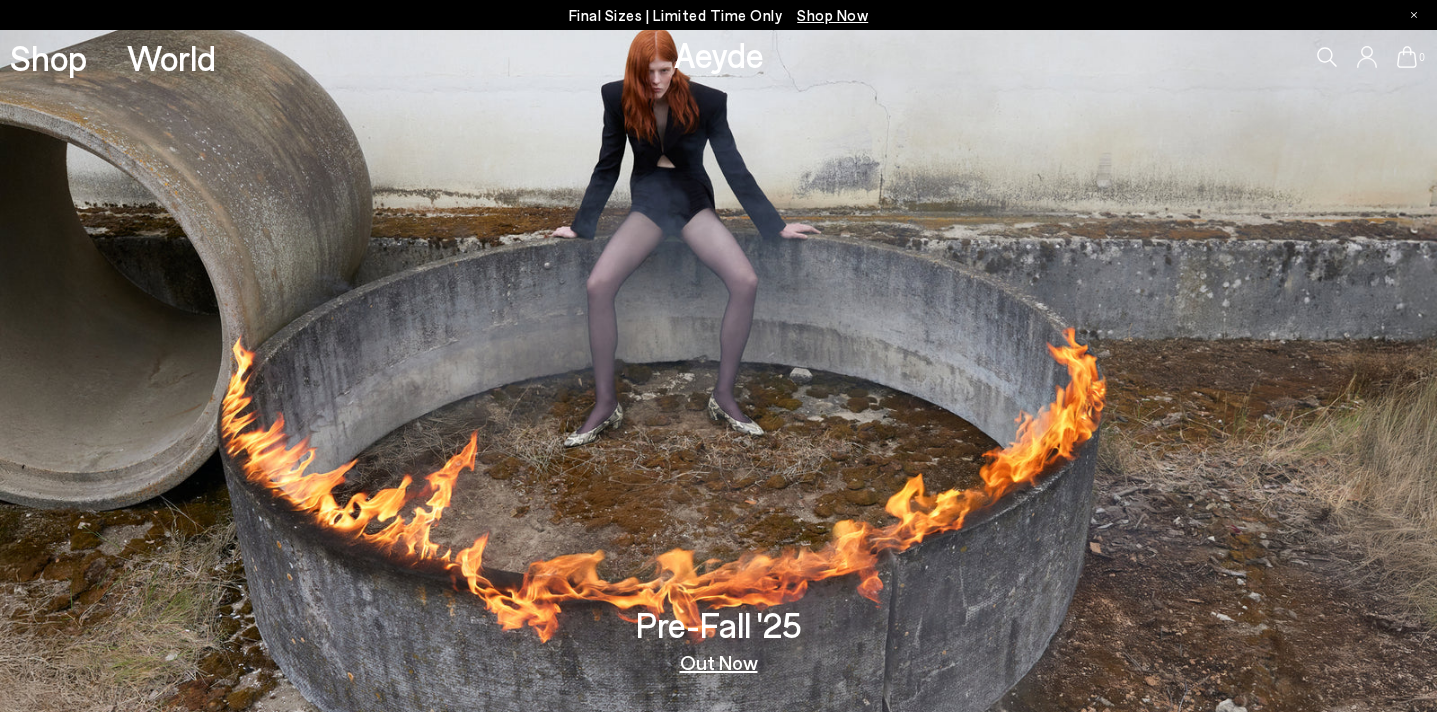 scroll, scrollTop: 0, scrollLeft: 0, axis: both 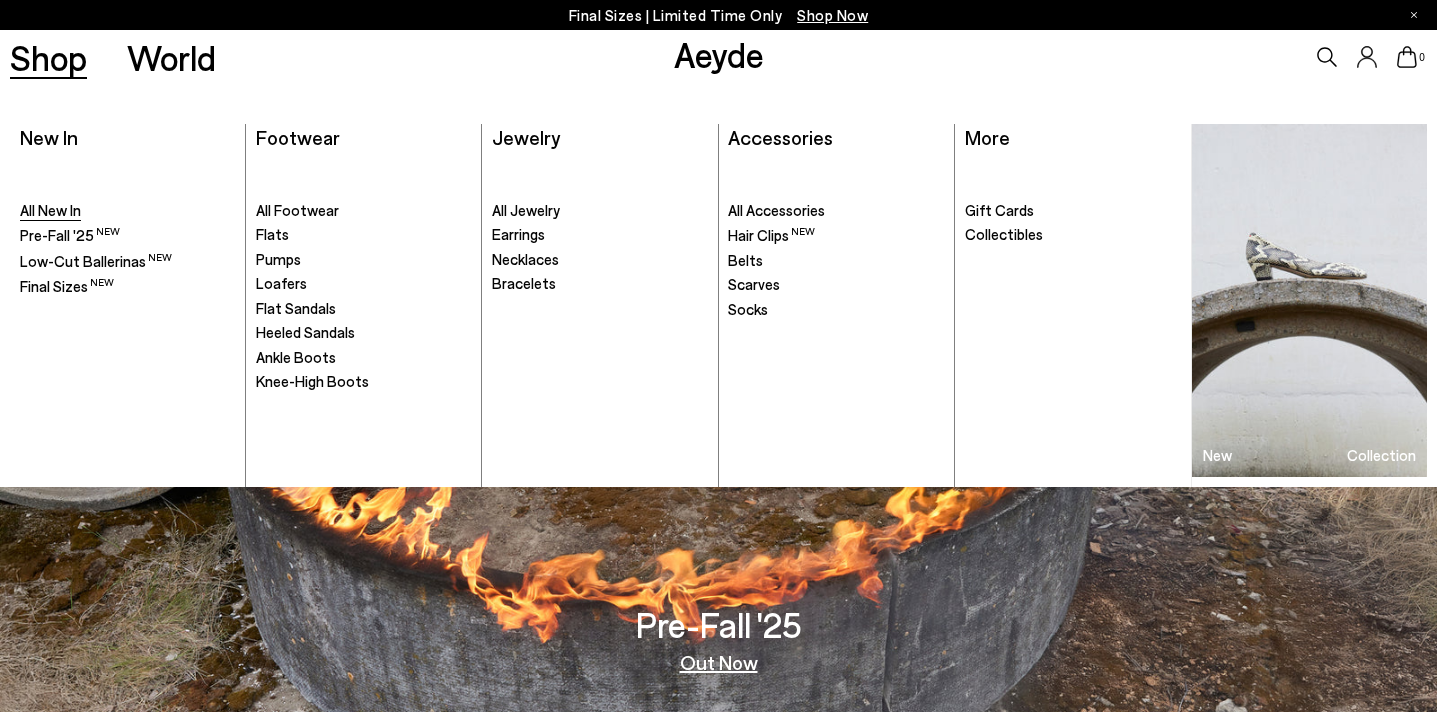 click on "All New In" at bounding box center (127, 211) 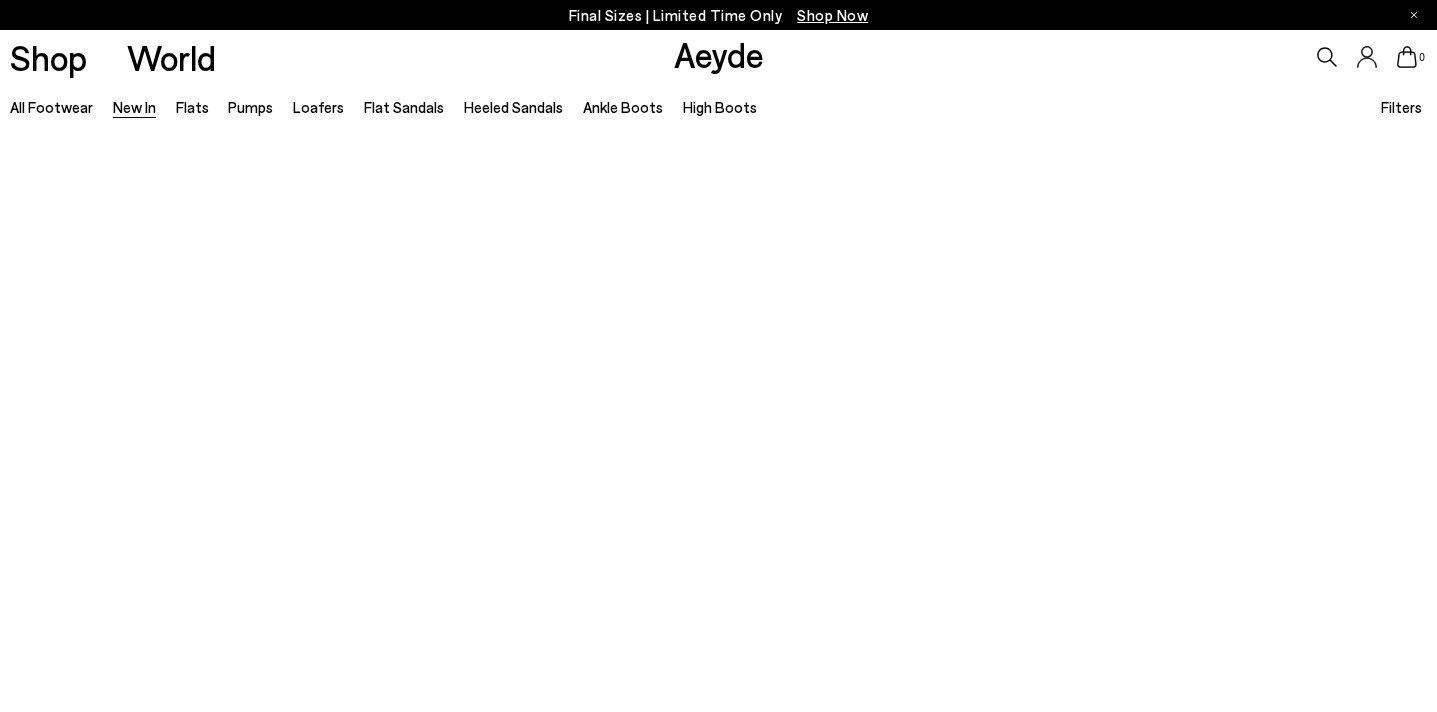 scroll, scrollTop: 0, scrollLeft: 0, axis: both 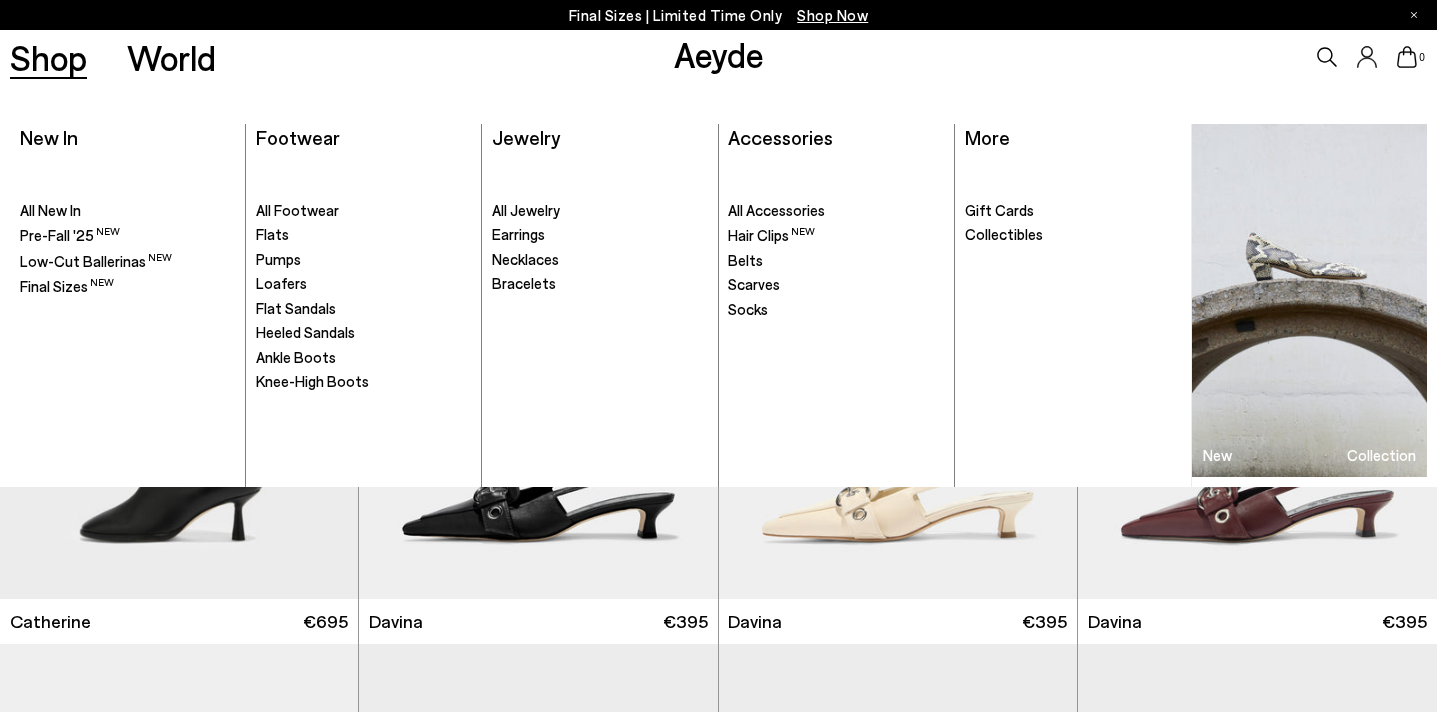 click on "Shop" at bounding box center [48, 57] 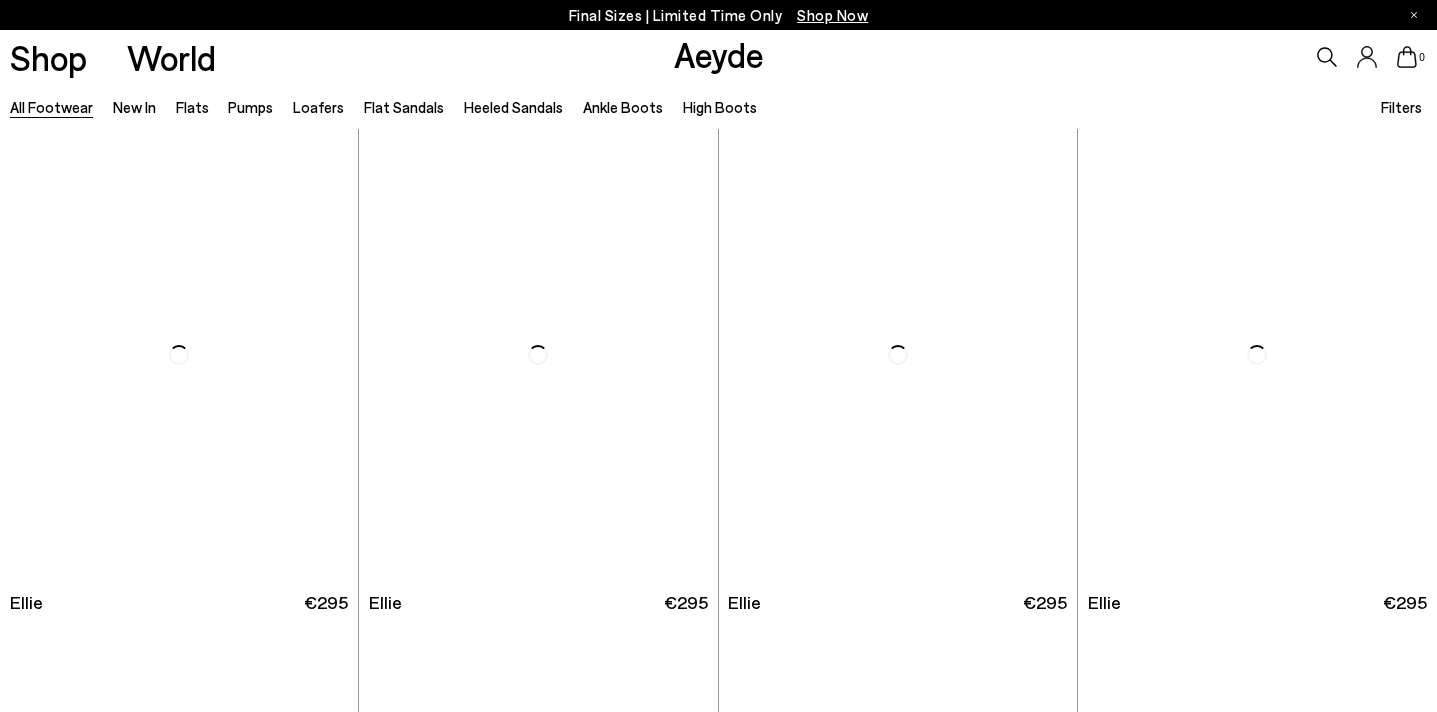 scroll, scrollTop: 0, scrollLeft: 0, axis: both 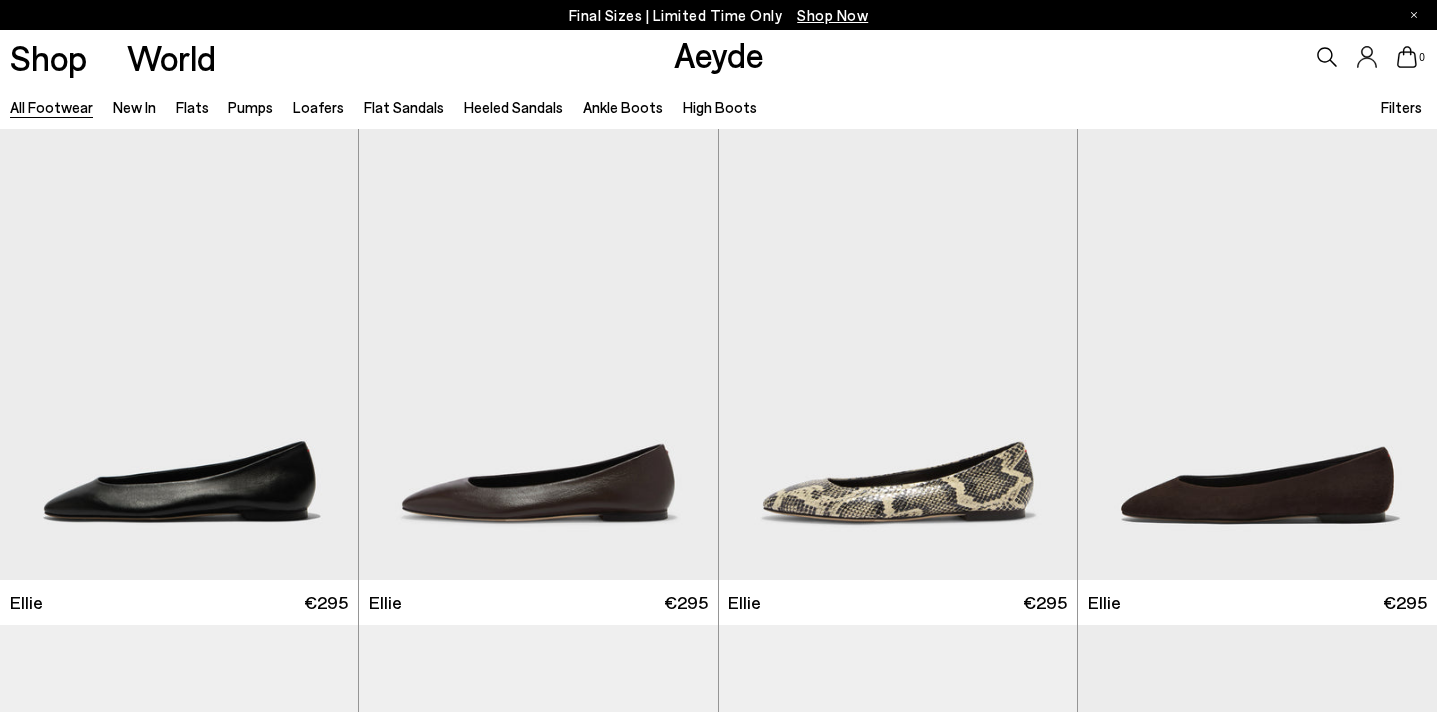 click on "Aeyde" at bounding box center (719, 54) 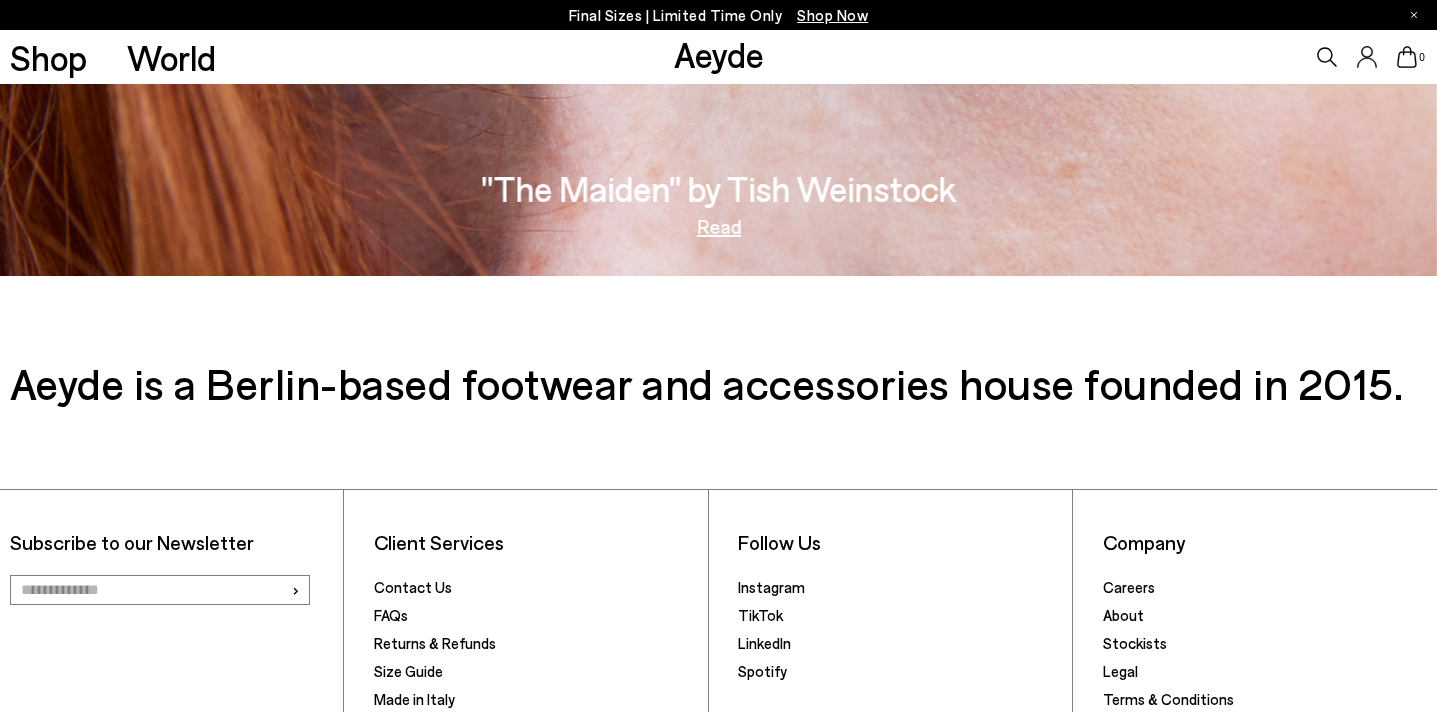 scroll, scrollTop: 3026, scrollLeft: 0, axis: vertical 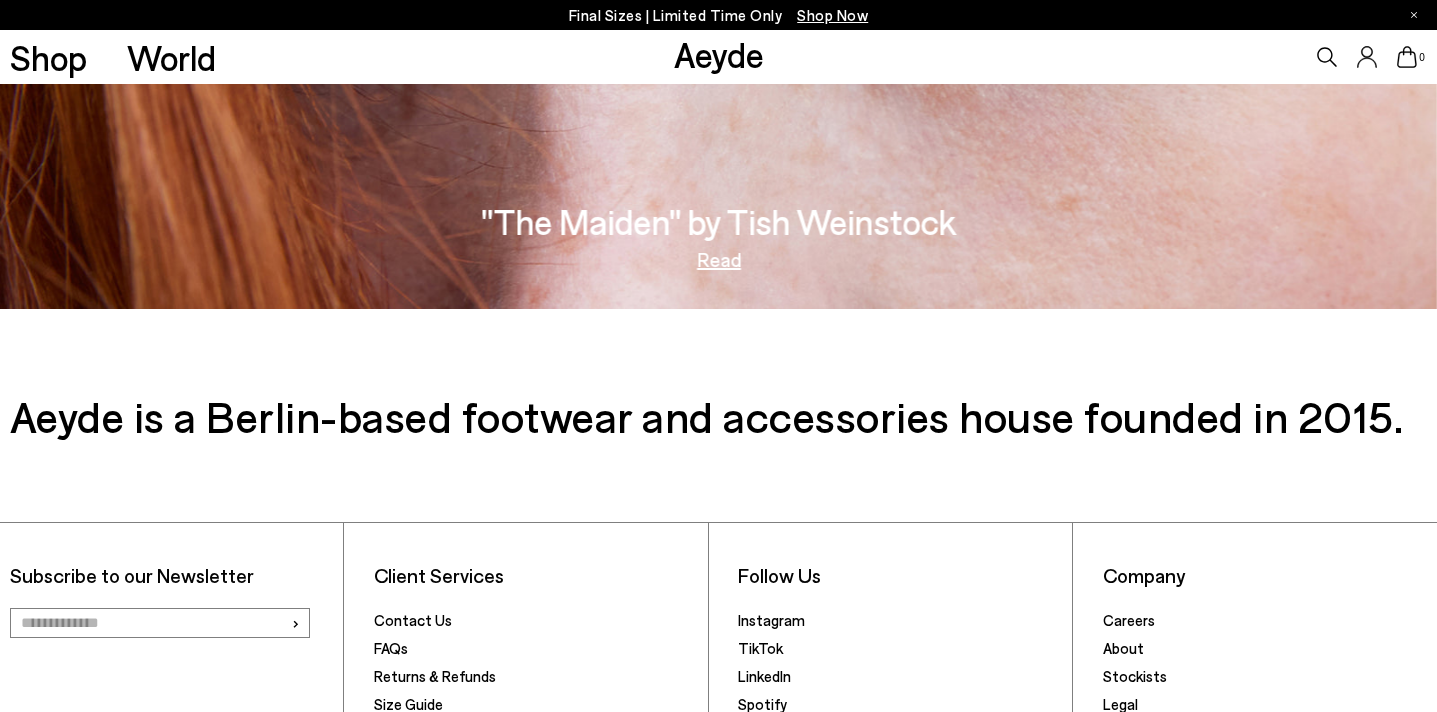 click on "Read" at bounding box center (719, 259) 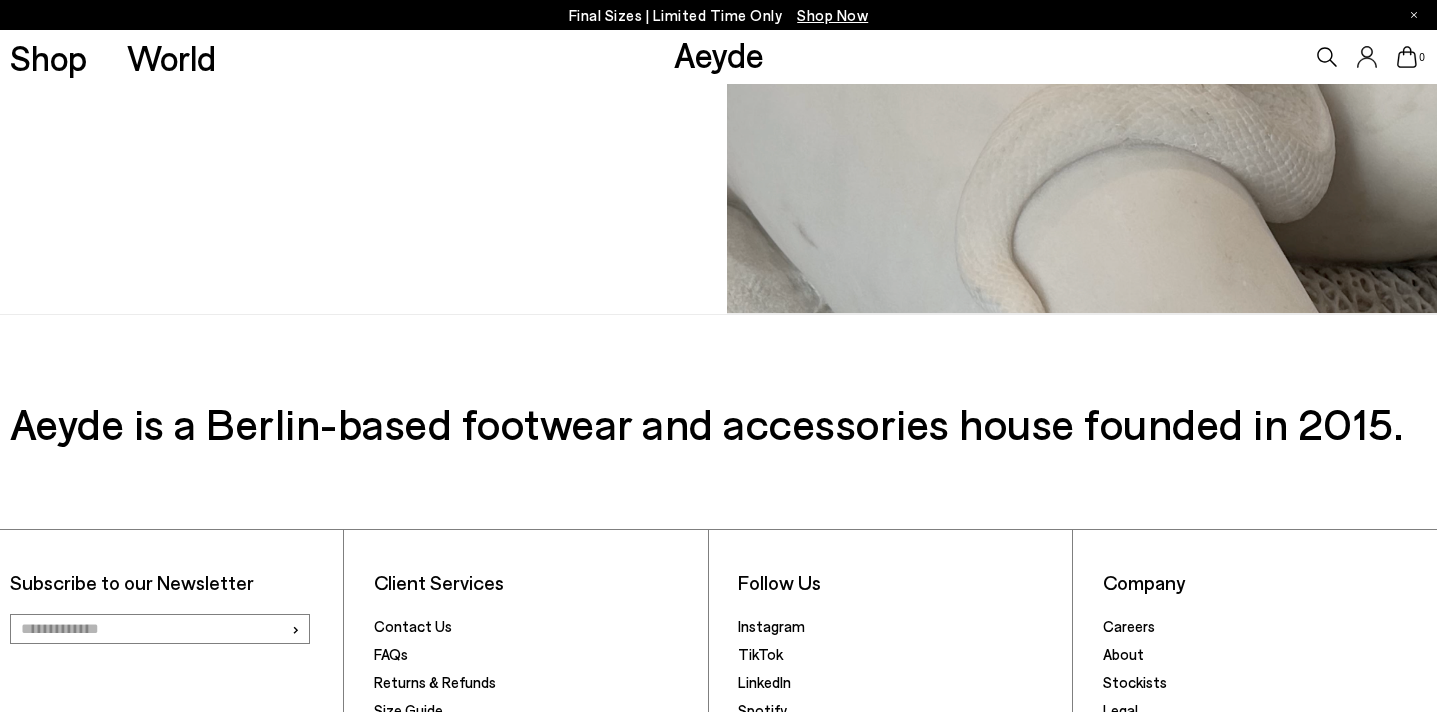 scroll, scrollTop: 6953, scrollLeft: 0, axis: vertical 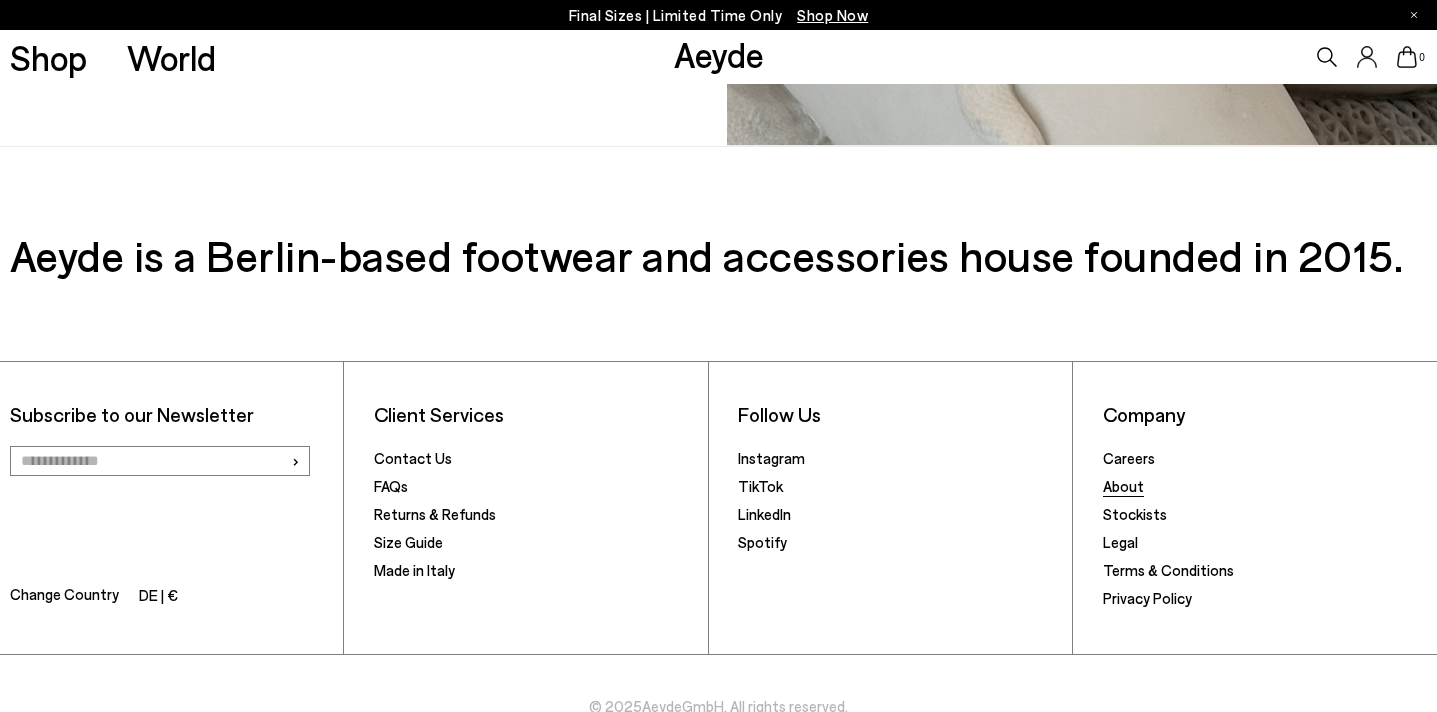 click on "About" at bounding box center (1123, 486) 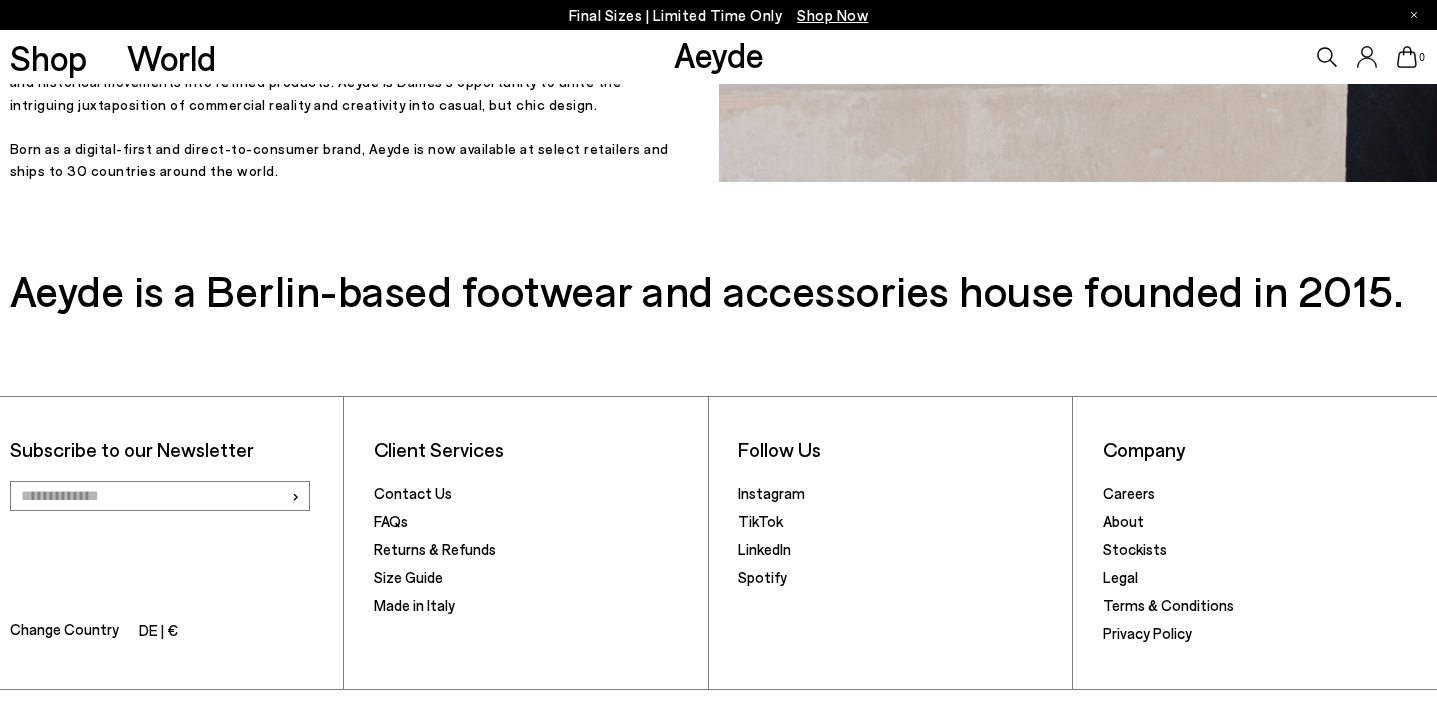scroll, scrollTop: 916, scrollLeft: 0, axis: vertical 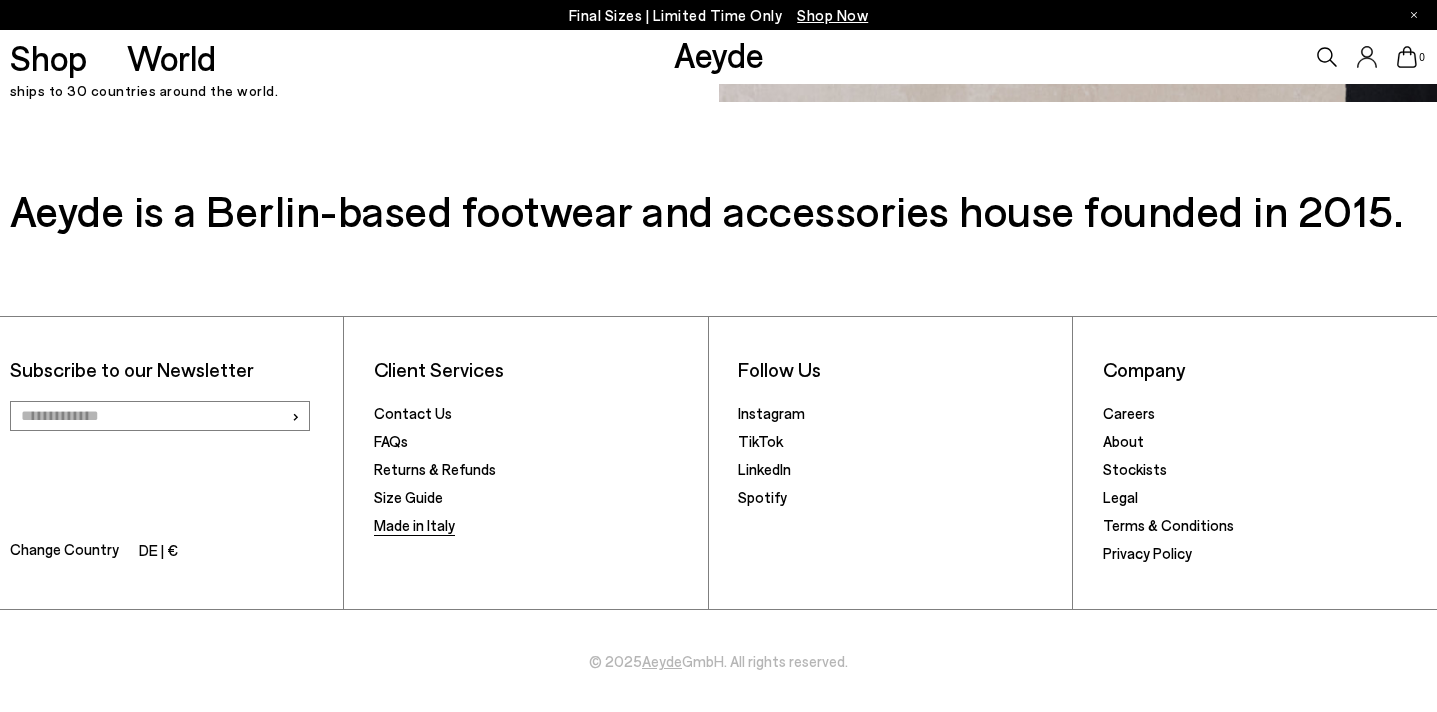 click on "Made in Italy" at bounding box center (414, 525) 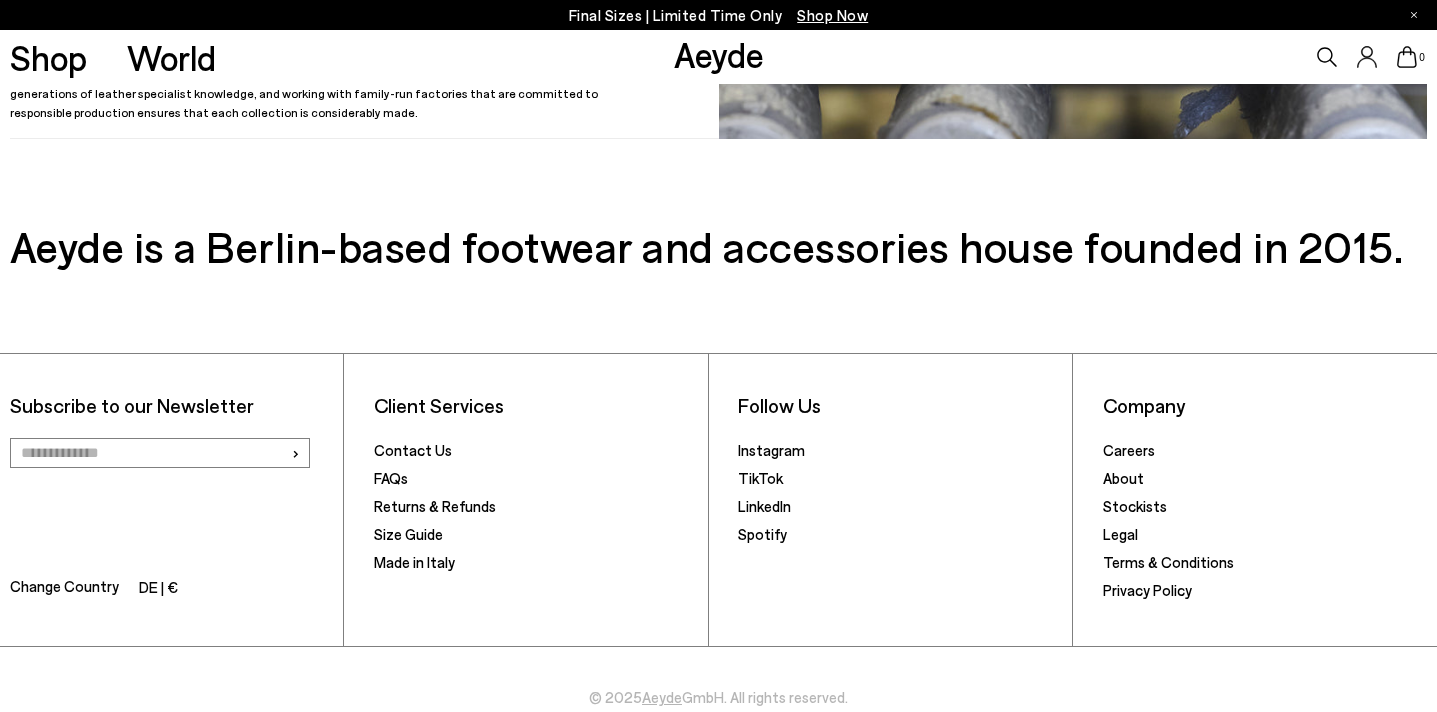 scroll, scrollTop: 578, scrollLeft: 0, axis: vertical 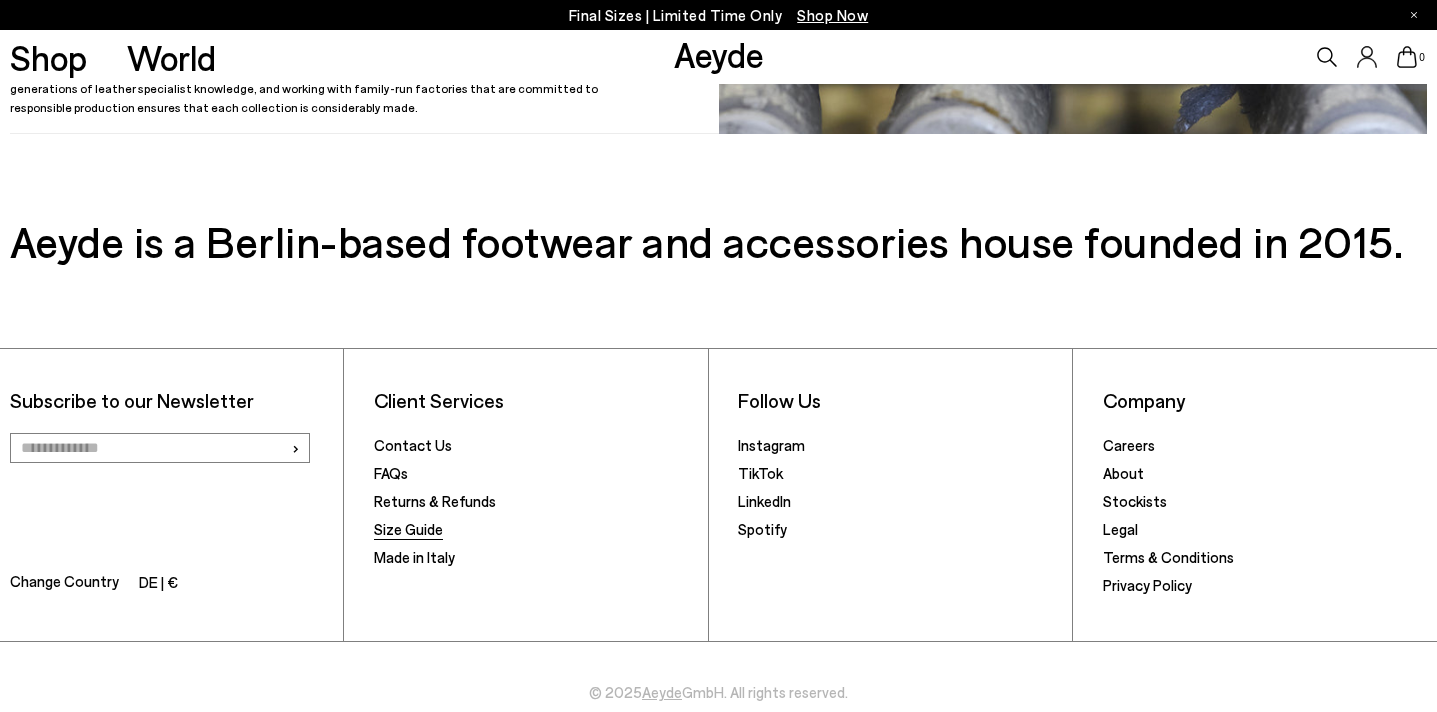 click on "Size Guide" at bounding box center [408, 529] 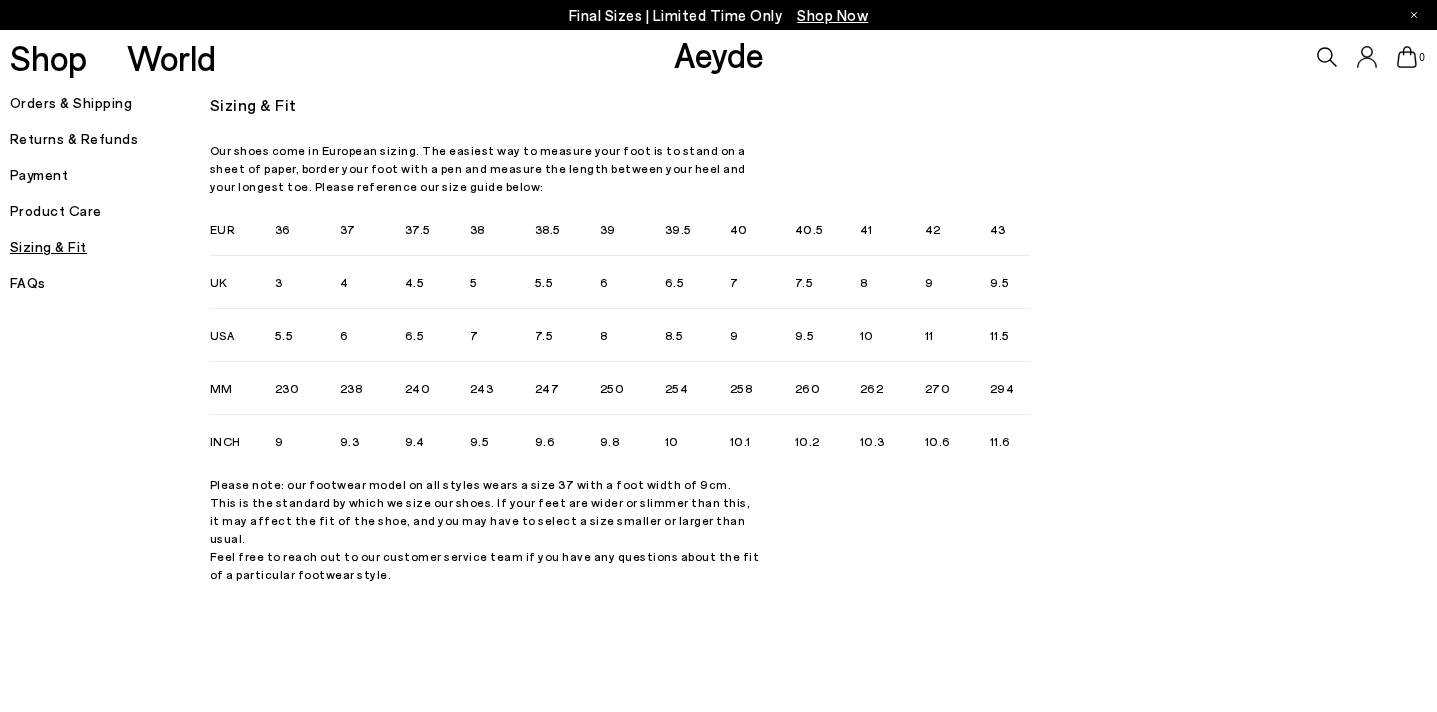 scroll, scrollTop: 0, scrollLeft: 0, axis: both 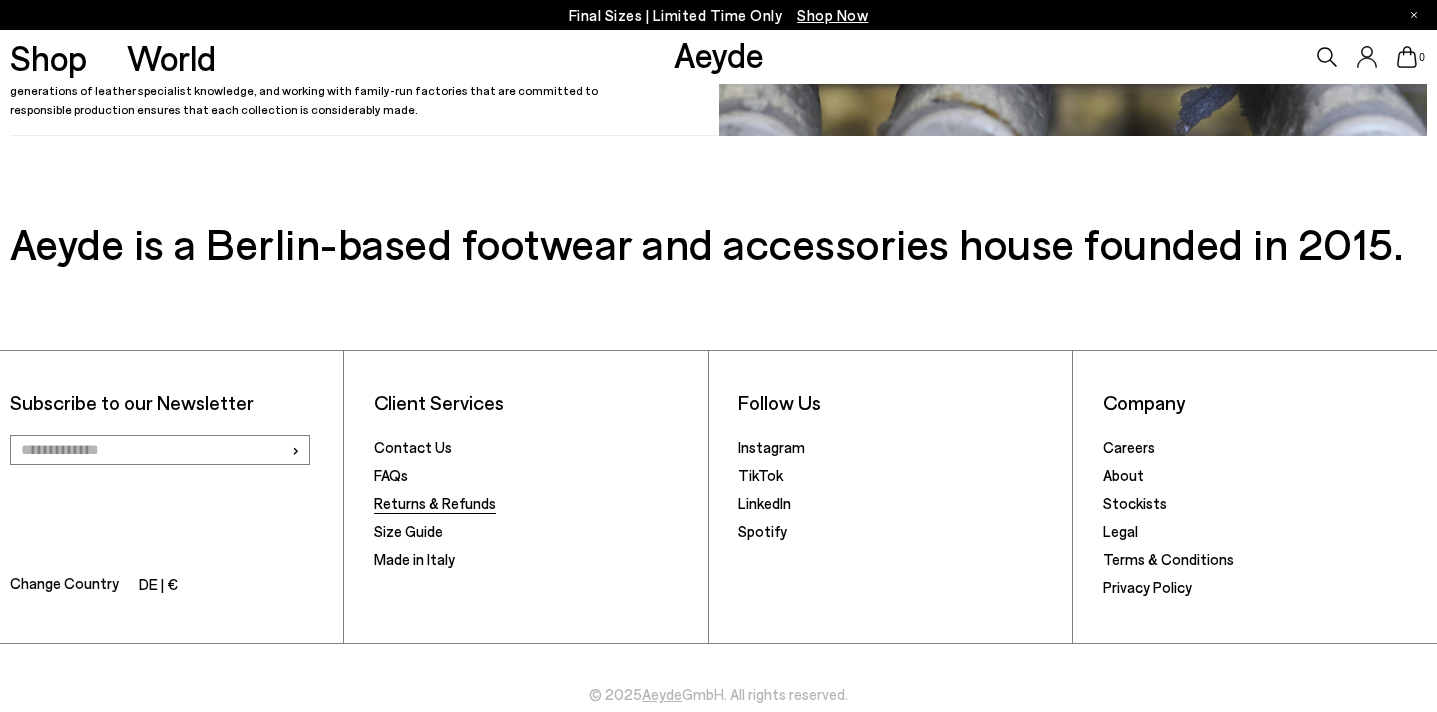 click on "Returns & Refunds" at bounding box center [435, 503] 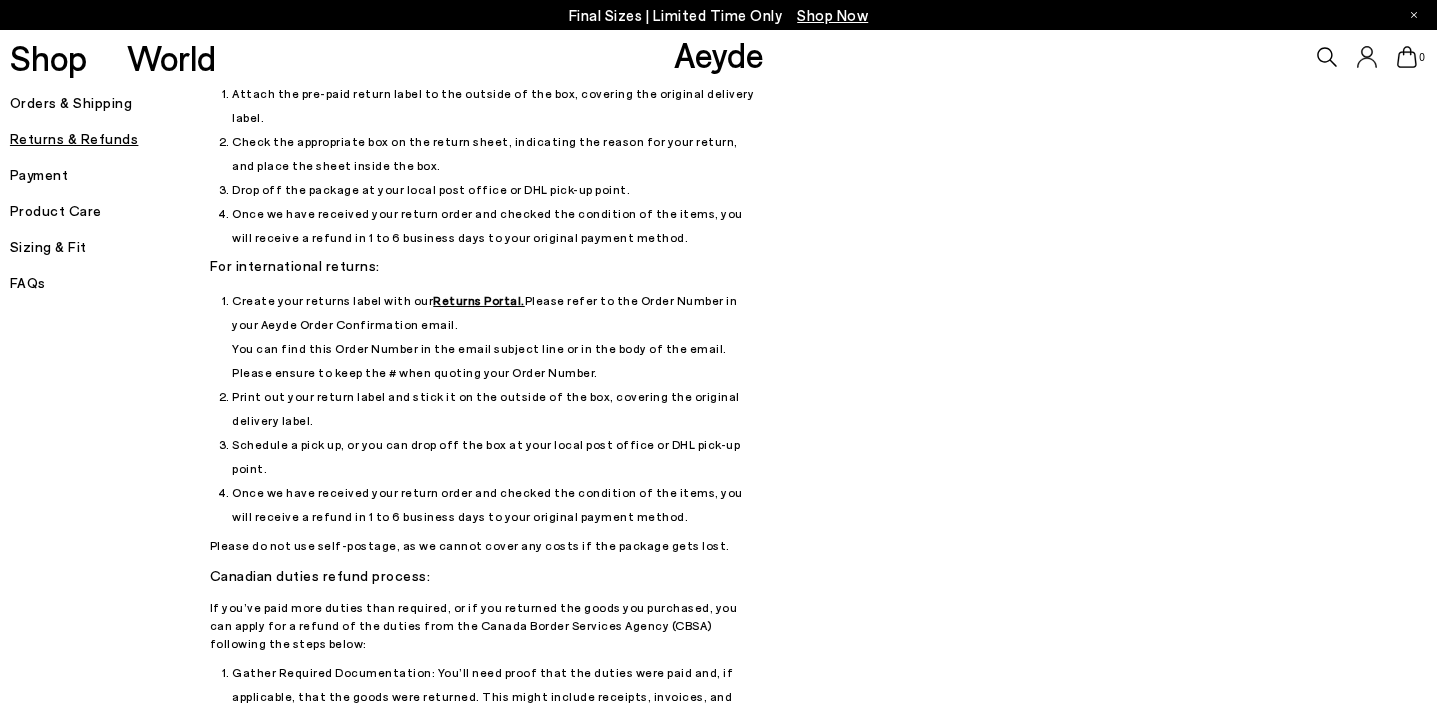 scroll, scrollTop: 299, scrollLeft: 0, axis: vertical 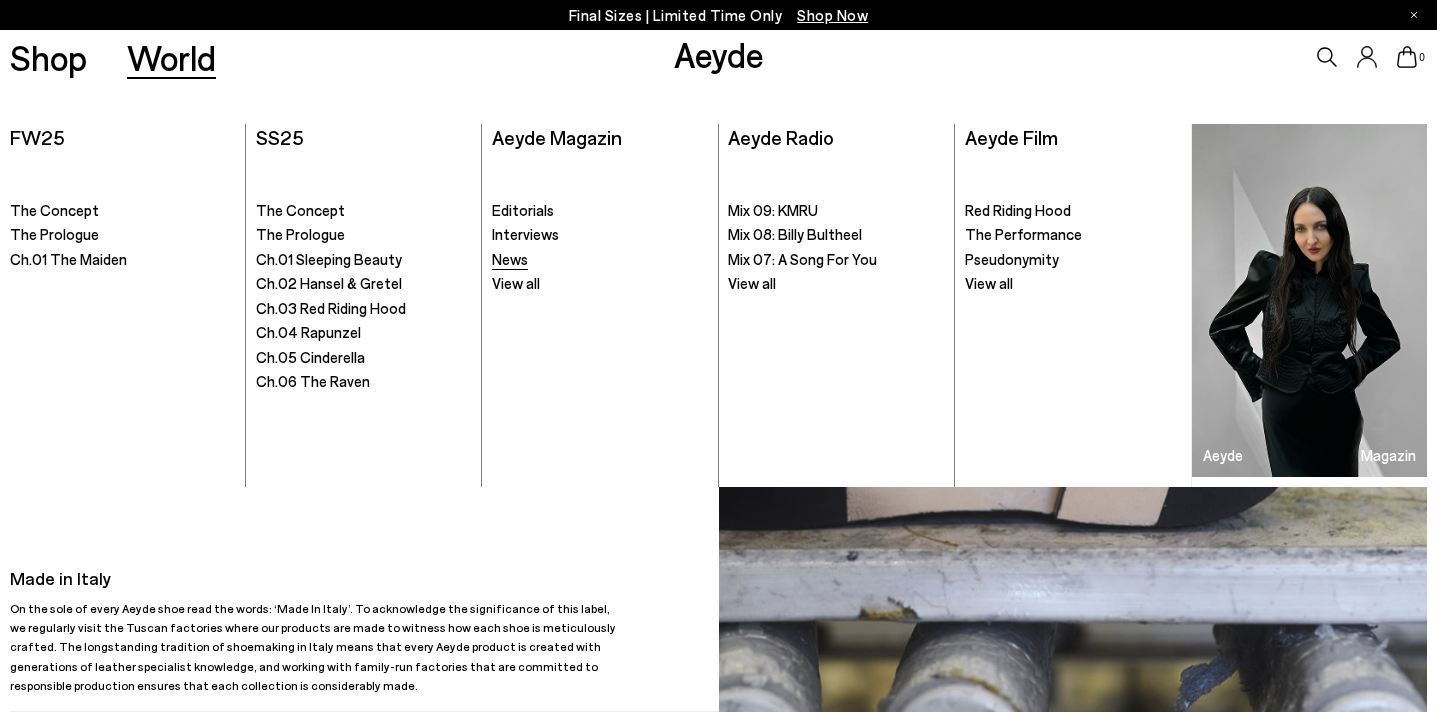 click on "News" at bounding box center (510, 259) 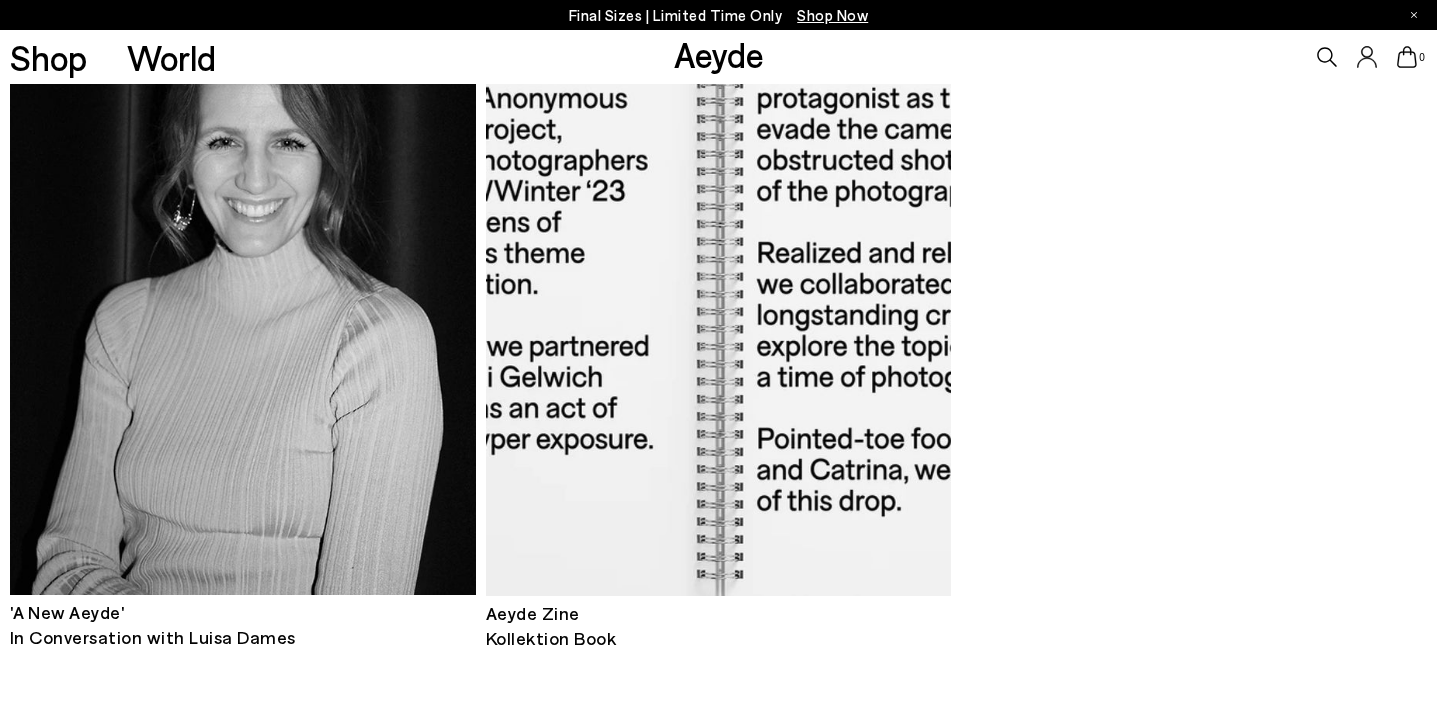scroll, scrollTop: 1633, scrollLeft: 0, axis: vertical 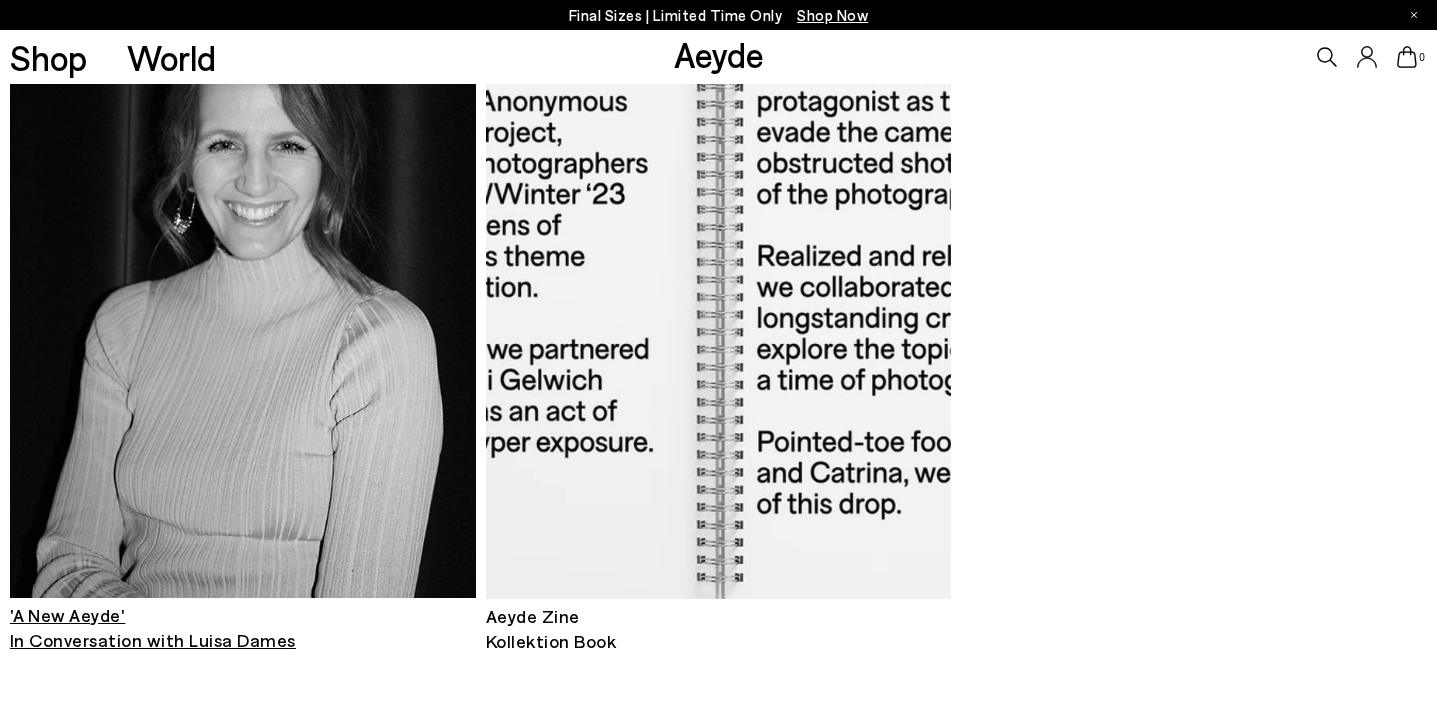 click at bounding box center [243, 287] 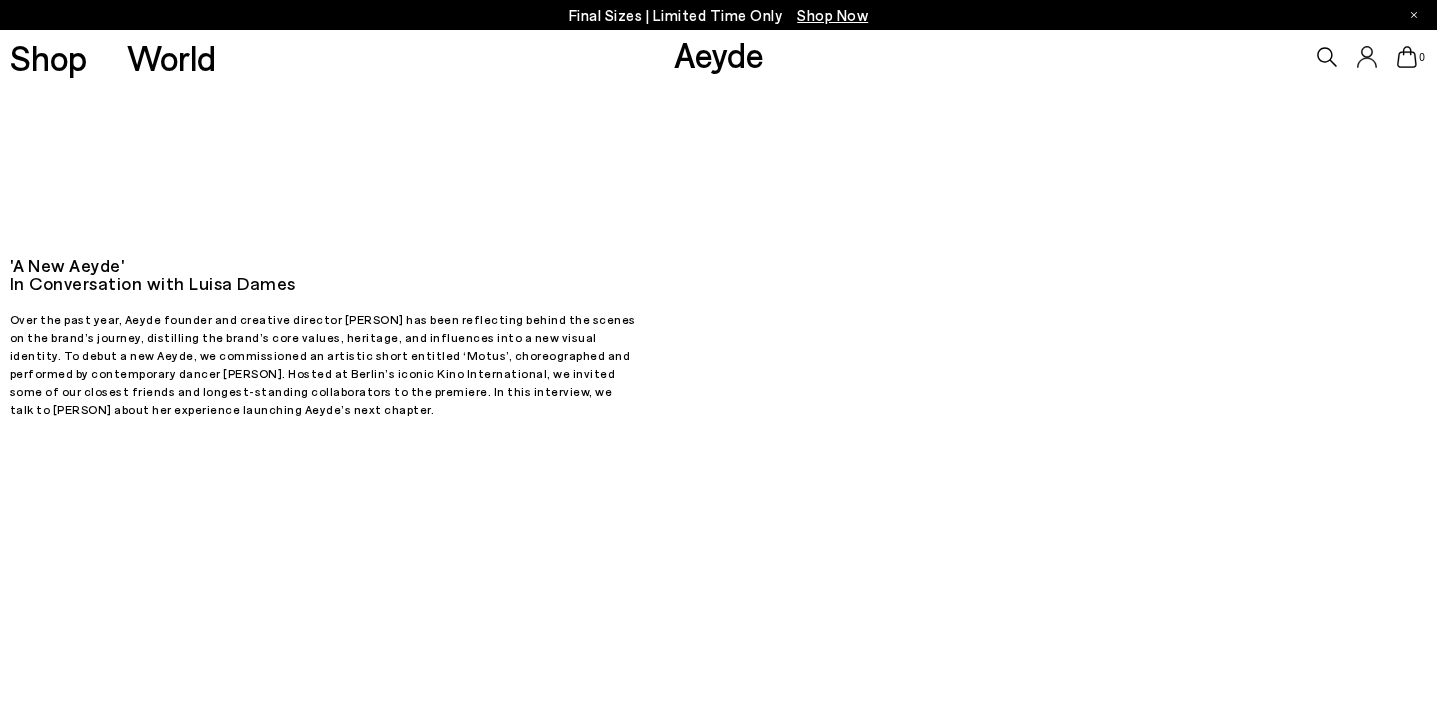 scroll, scrollTop: 0, scrollLeft: 0, axis: both 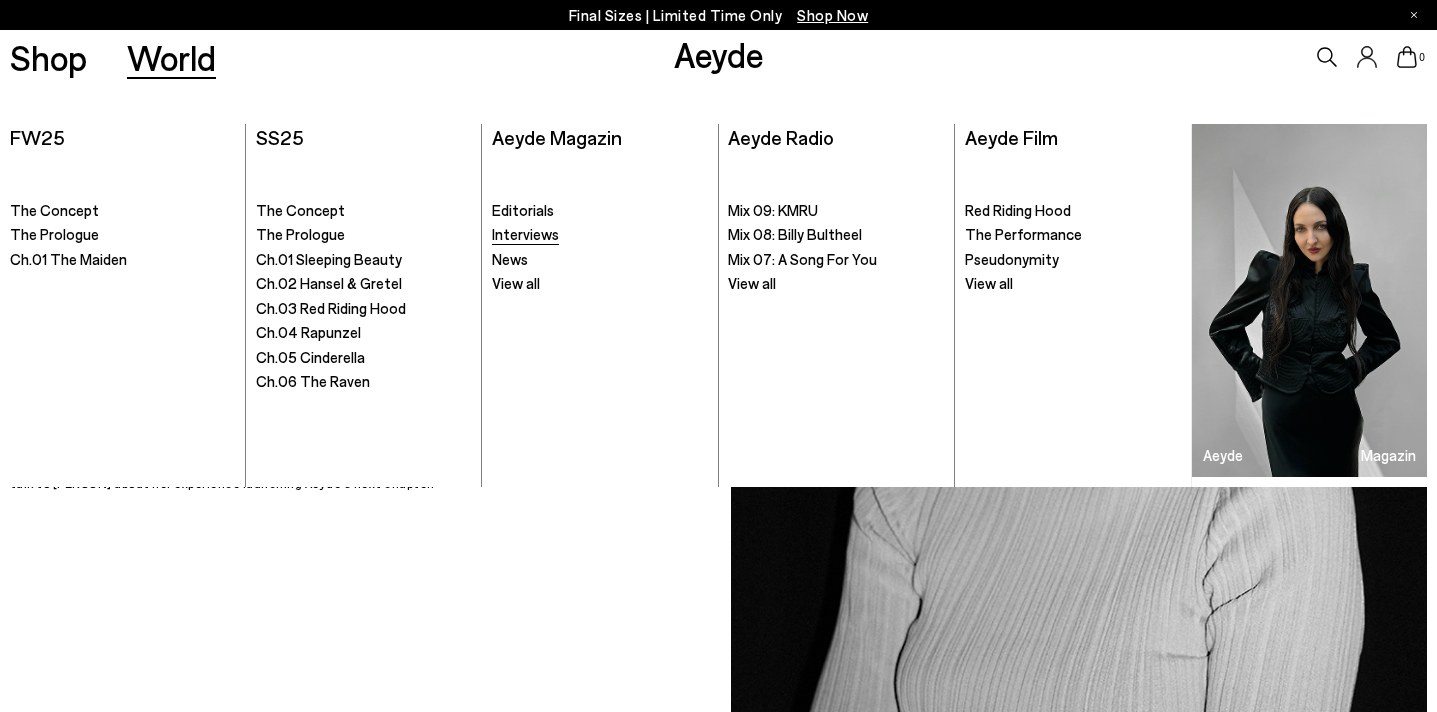 click on "Interviews" at bounding box center [525, 234] 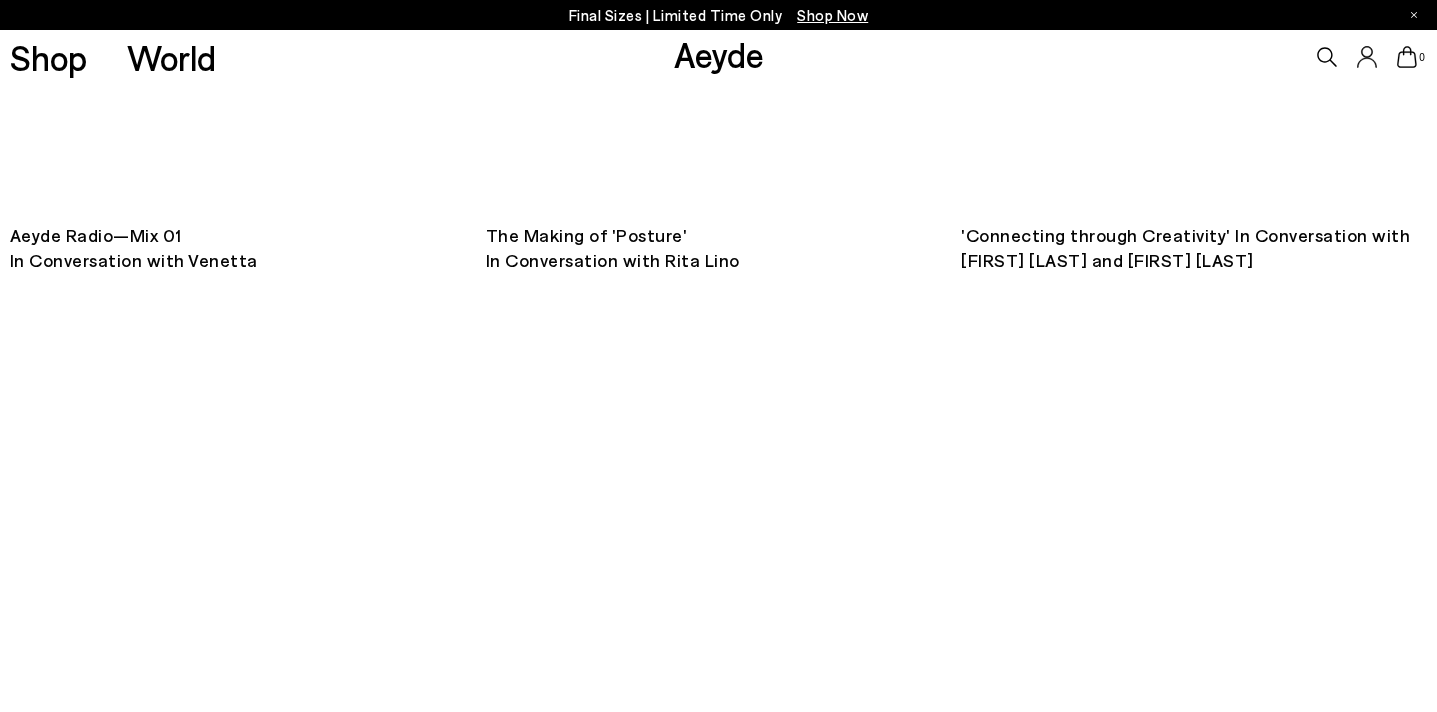 scroll, scrollTop: 3228, scrollLeft: 0, axis: vertical 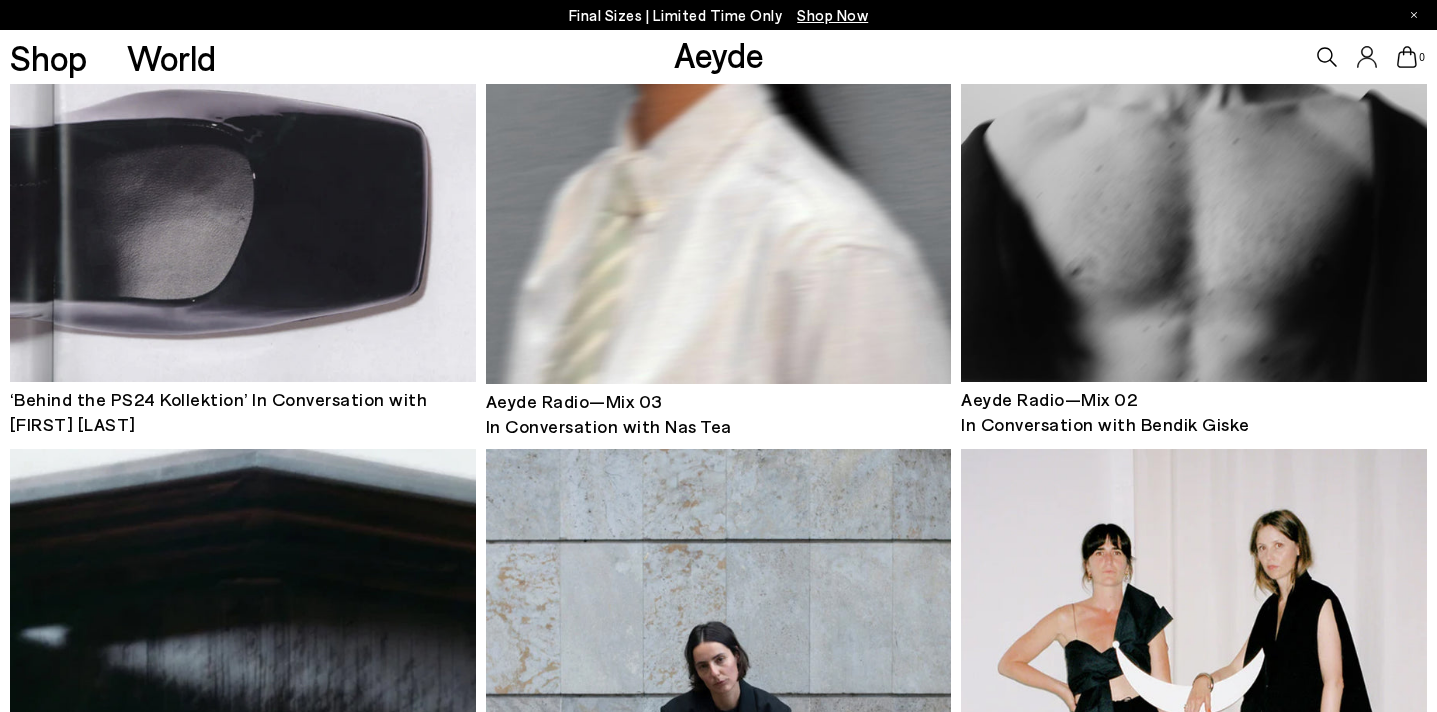 click on "Aeyde" at bounding box center [719, 54] 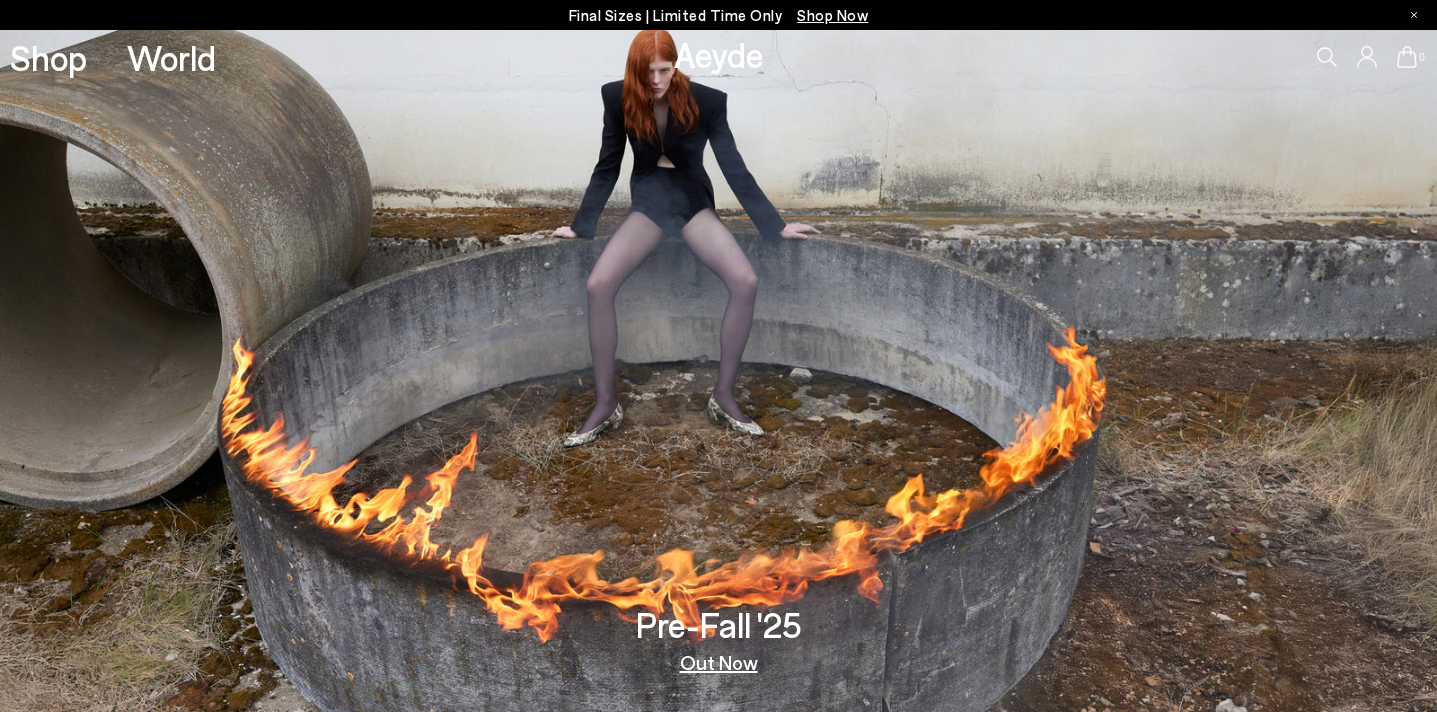 scroll, scrollTop: 0, scrollLeft: 0, axis: both 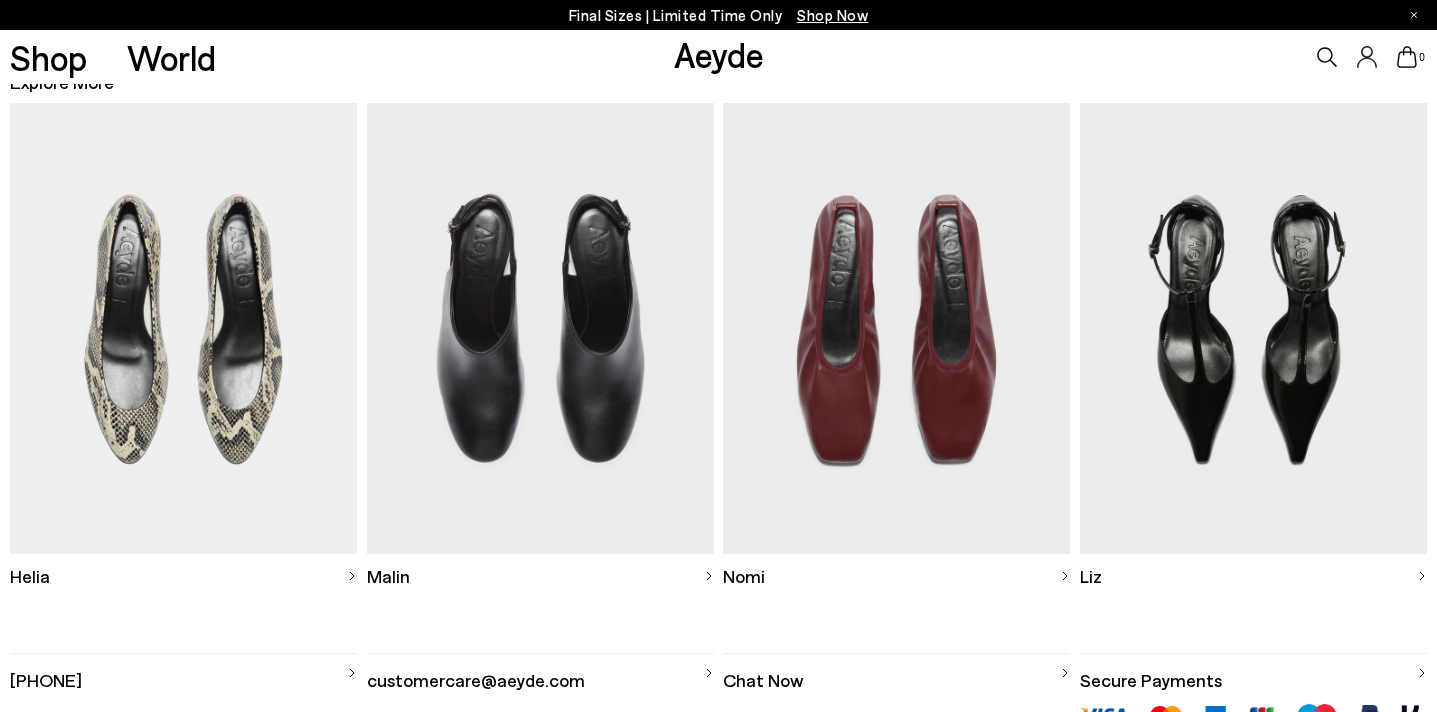 click on "Malin" at bounding box center (388, 576) 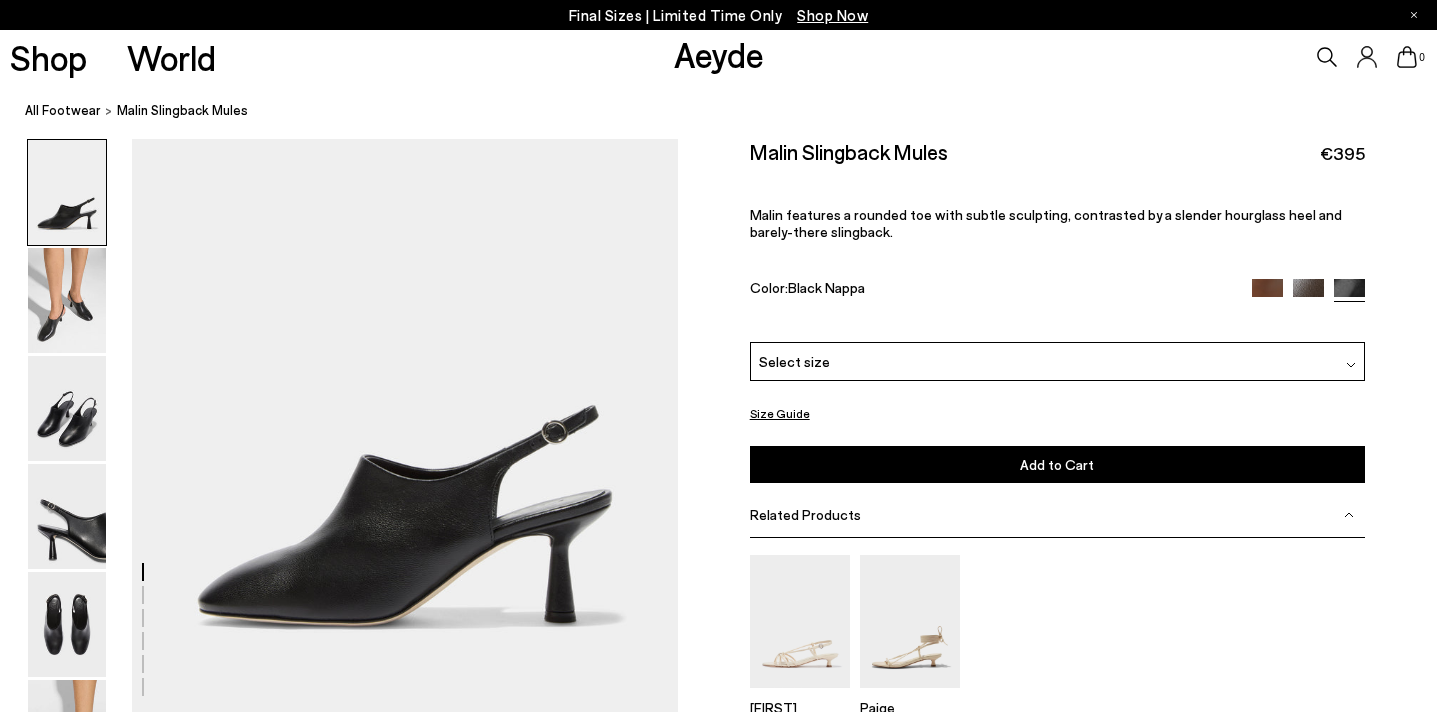 scroll, scrollTop: 0, scrollLeft: 0, axis: both 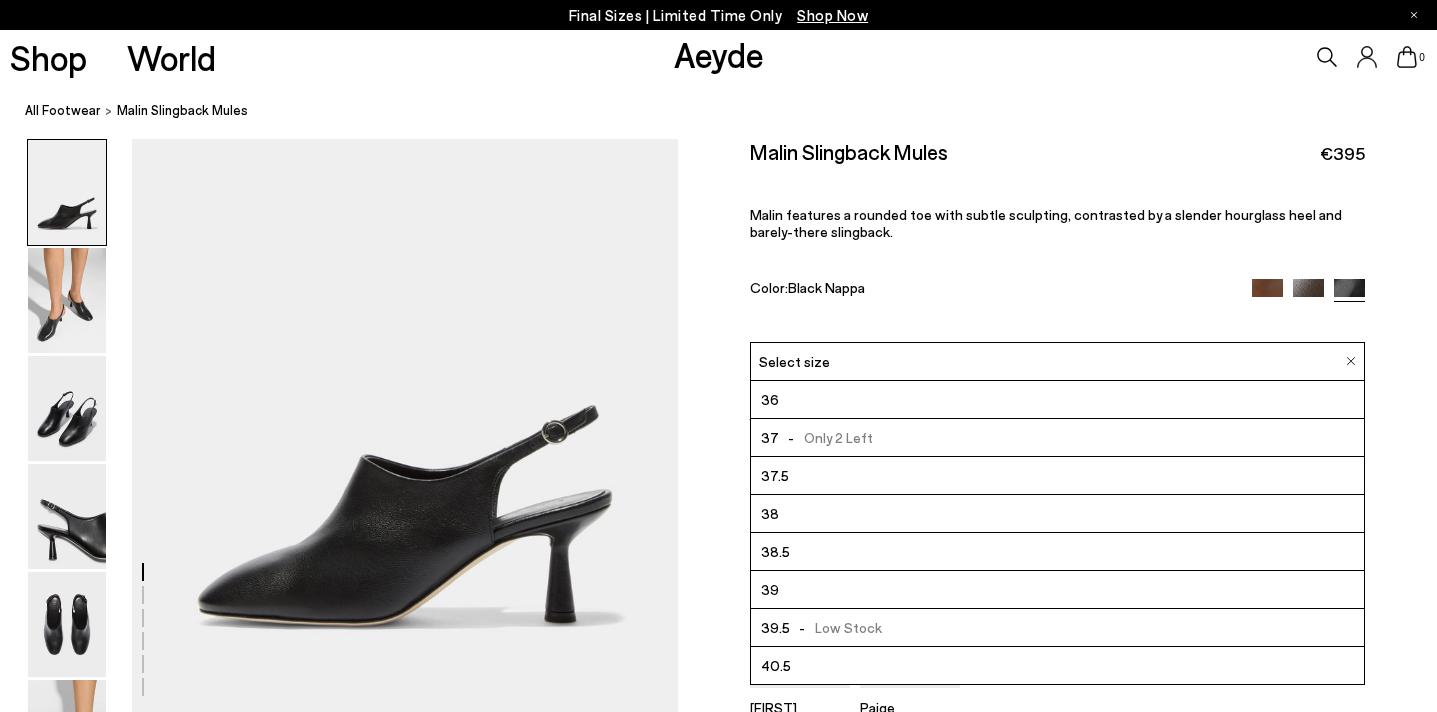 click on "37.5" at bounding box center (1057, 476) 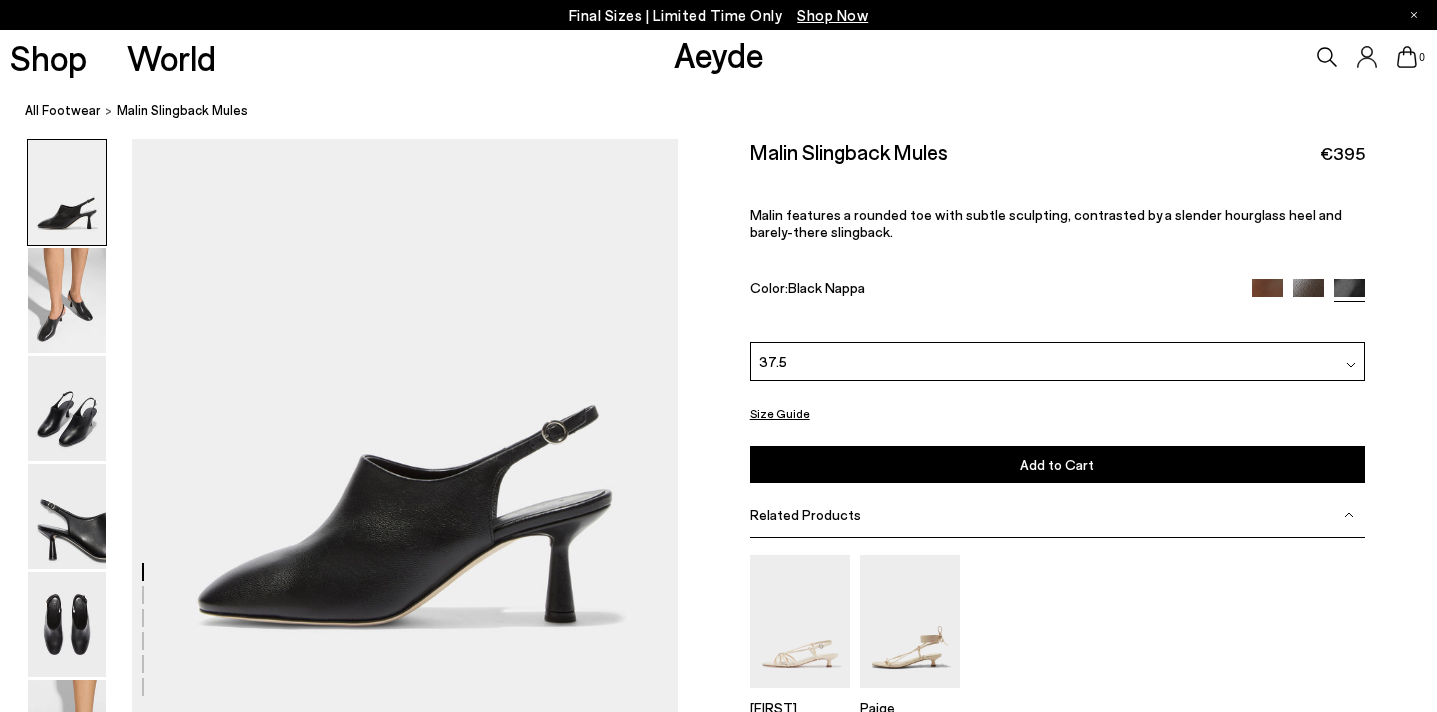 click on "Malin Slingback Mules
€395
Malin features a rounded toe with subtle sculpting, contrasted by a slender hourglass heel and barely-there slingback.
Color:  Black Nappa
Please Select a Color
Black Nappa
Tobacco Nappa
Moka Nappa
-" at bounding box center (1057, 316) 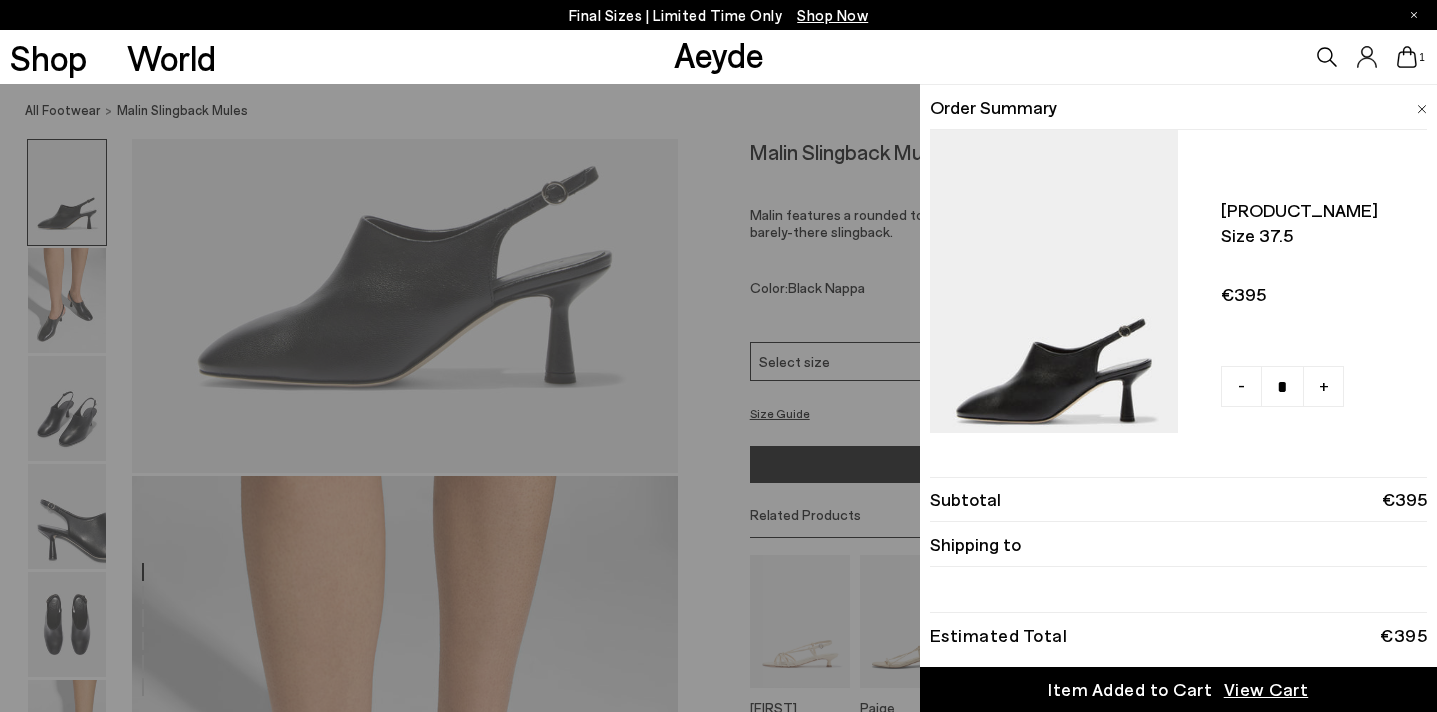 scroll, scrollTop: 252, scrollLeft: 0, axis: vertical 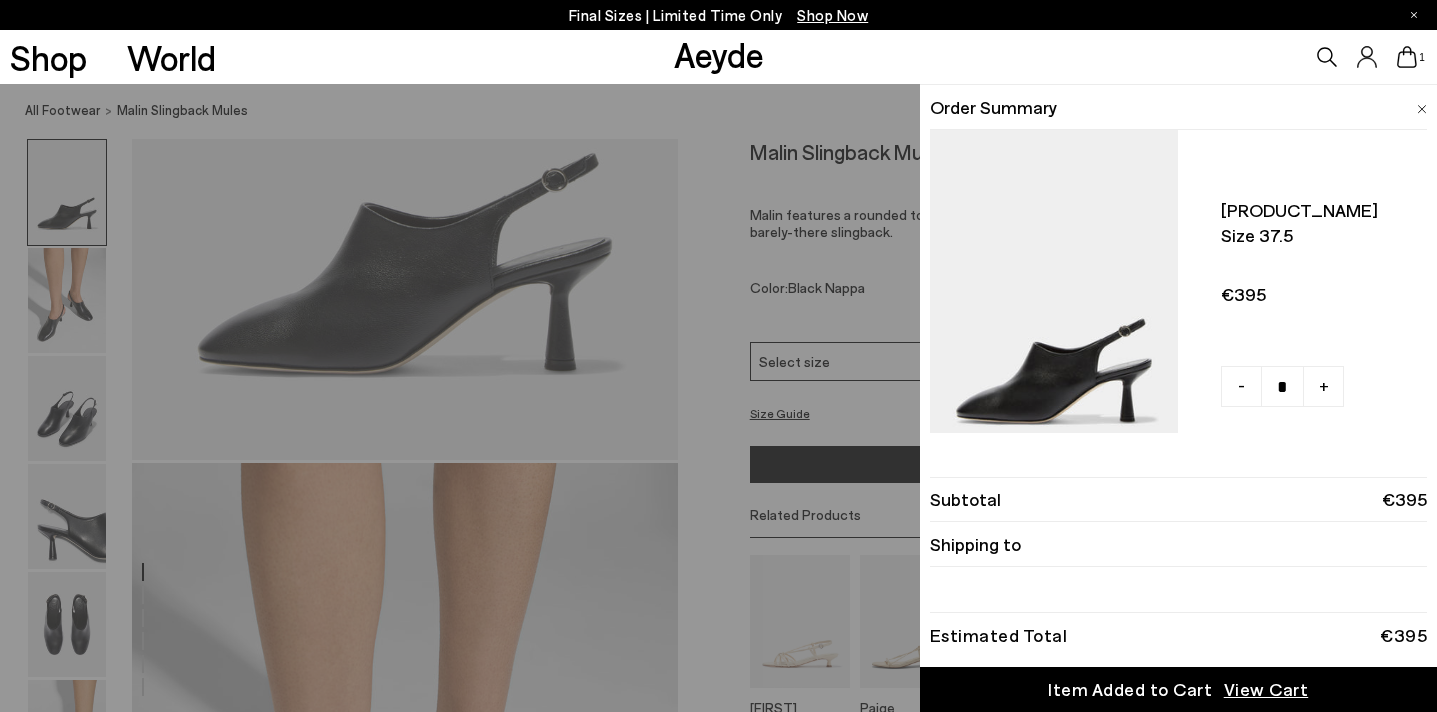 click on "View Cart" at bounding box center (1266, 689) 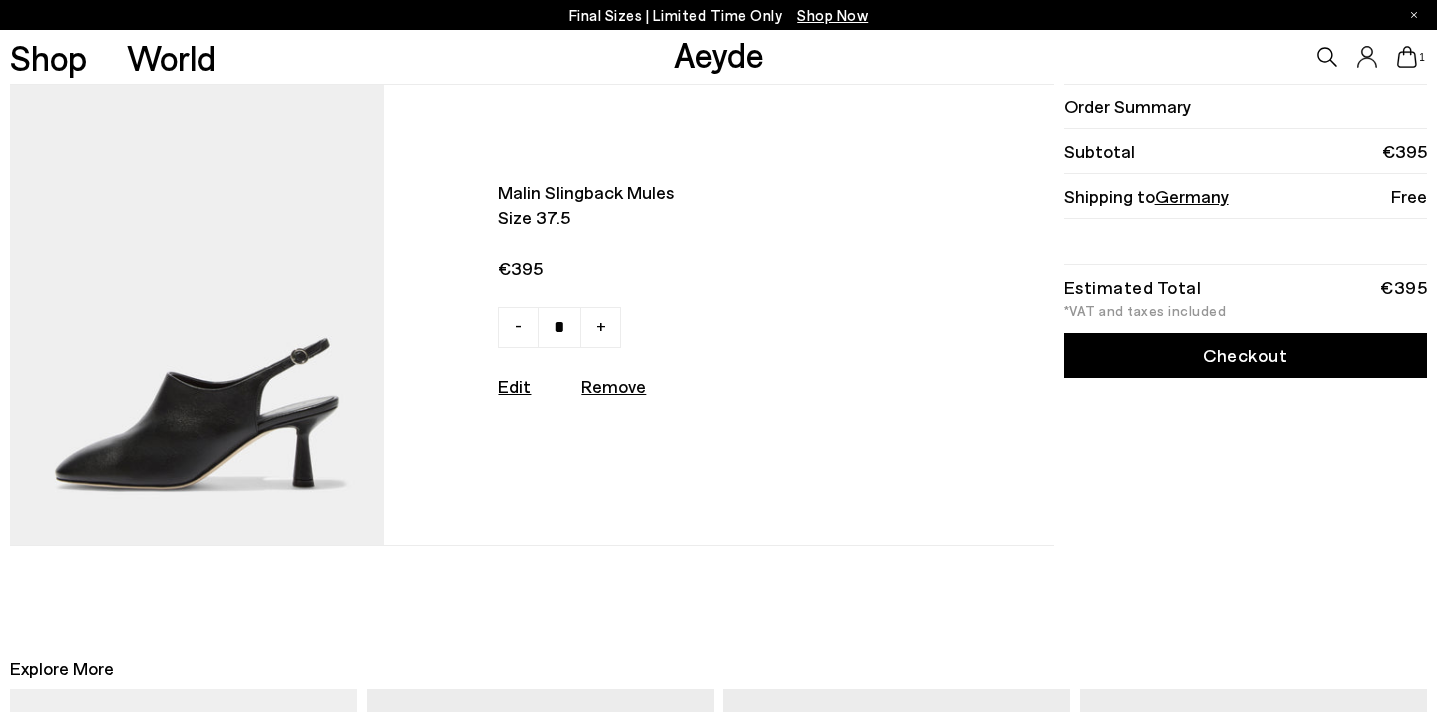 scroll, scrollTop: 0, scrollLeft: 0, axis: both 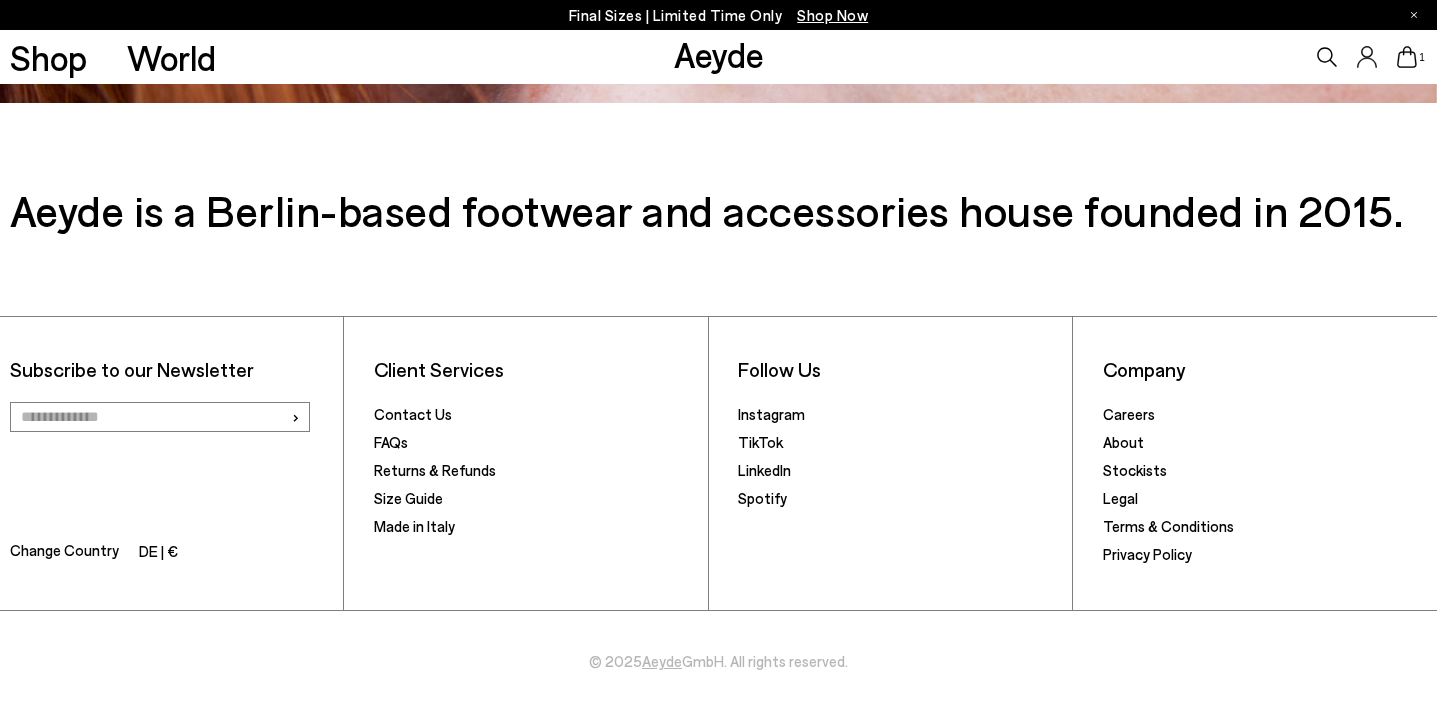 click on "Change Country
DE  |  €" at bounding box center [172, 554] 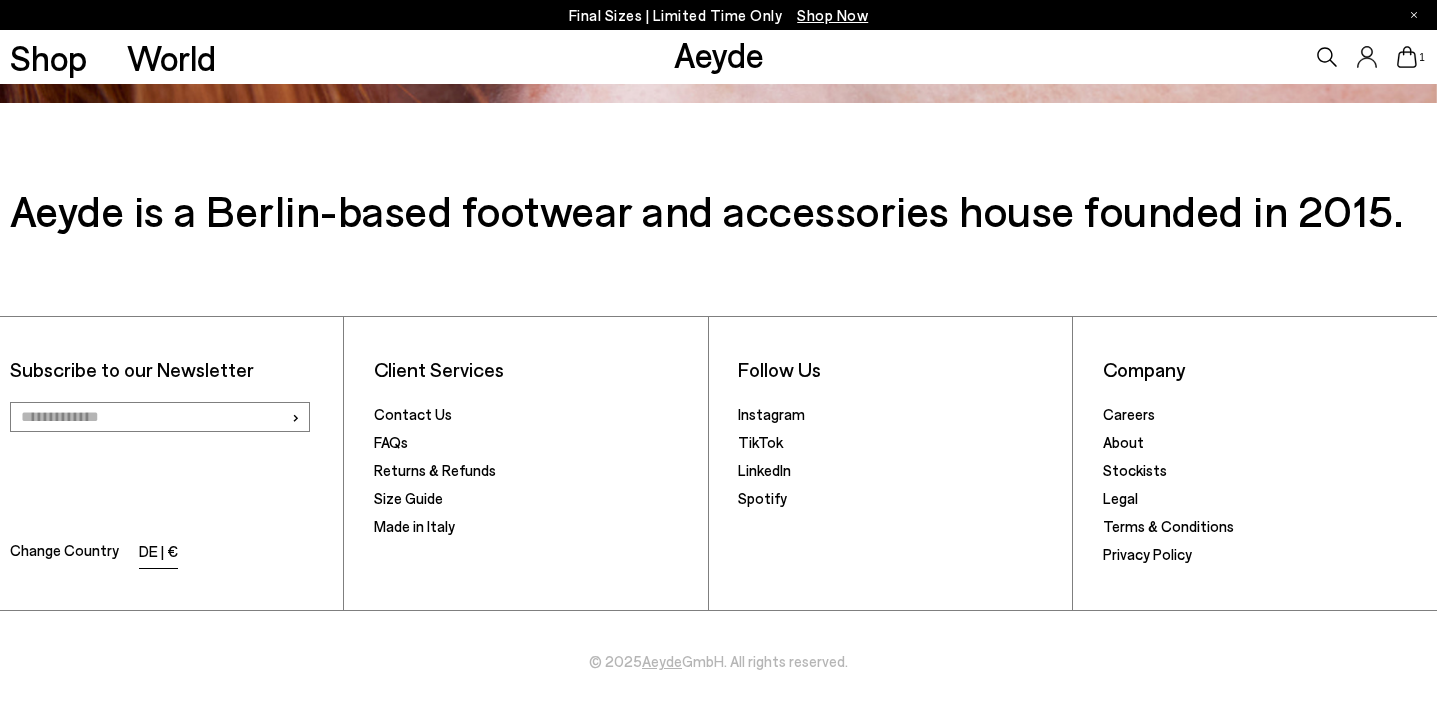click on "DE  |  €" at bounding box center [158, 553] 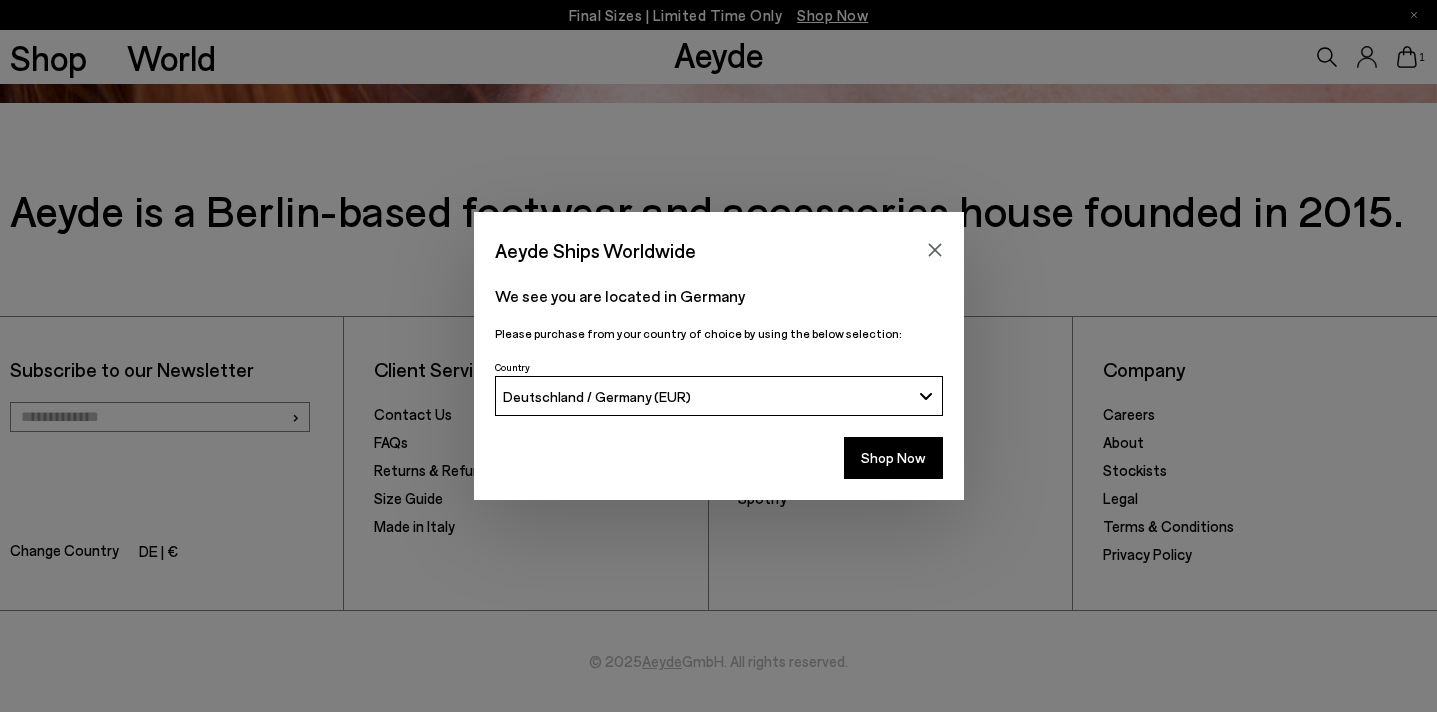 click on "Deutschland / Germany (EUR)" at bounding box center [597, 396] 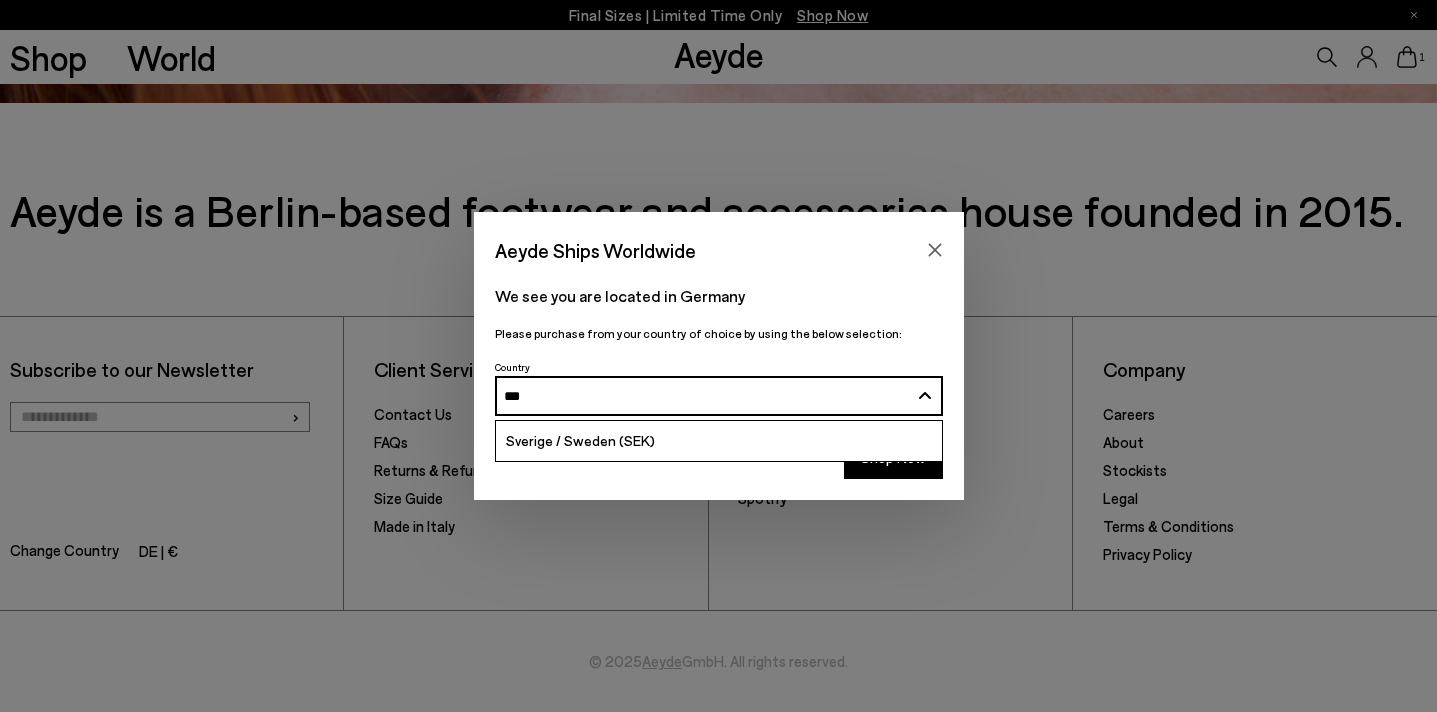 scroll, scrollTop: 0, scrollLeft: 0, axis: both 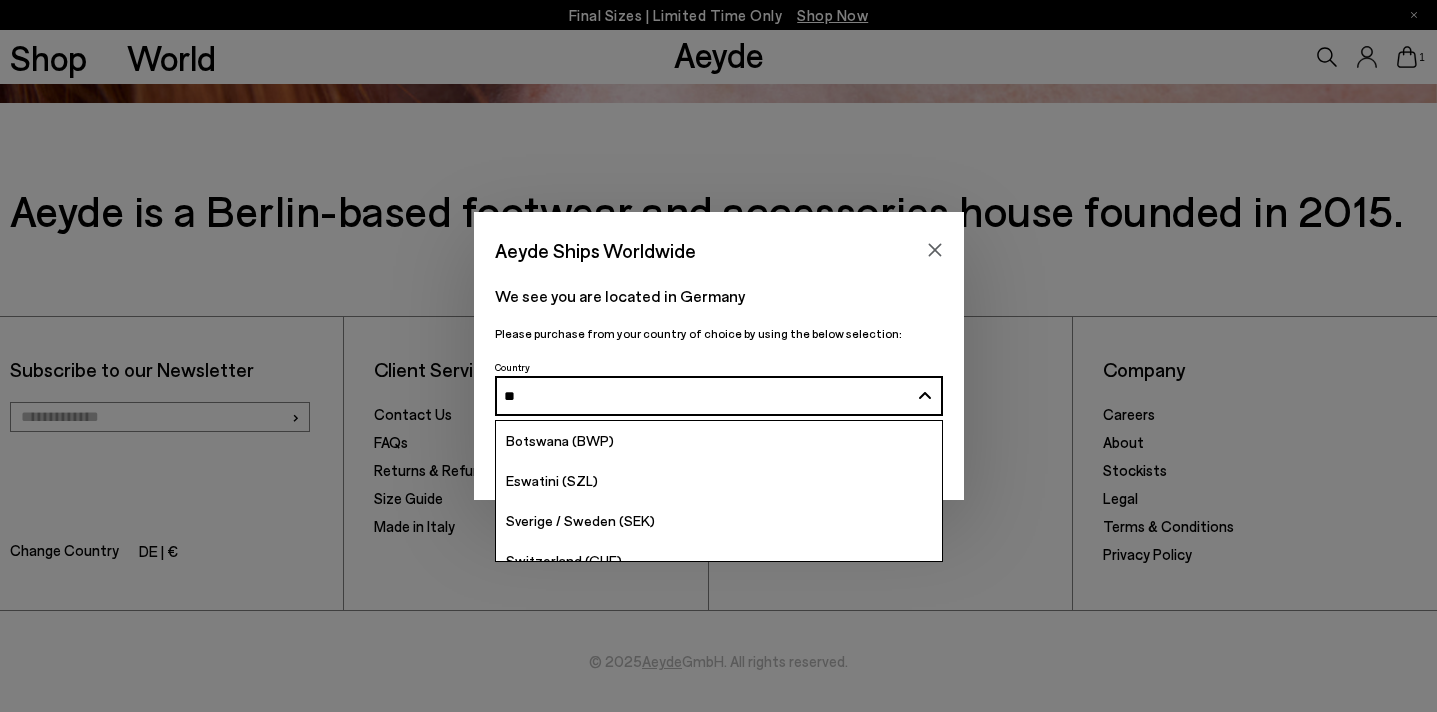 type on "*" 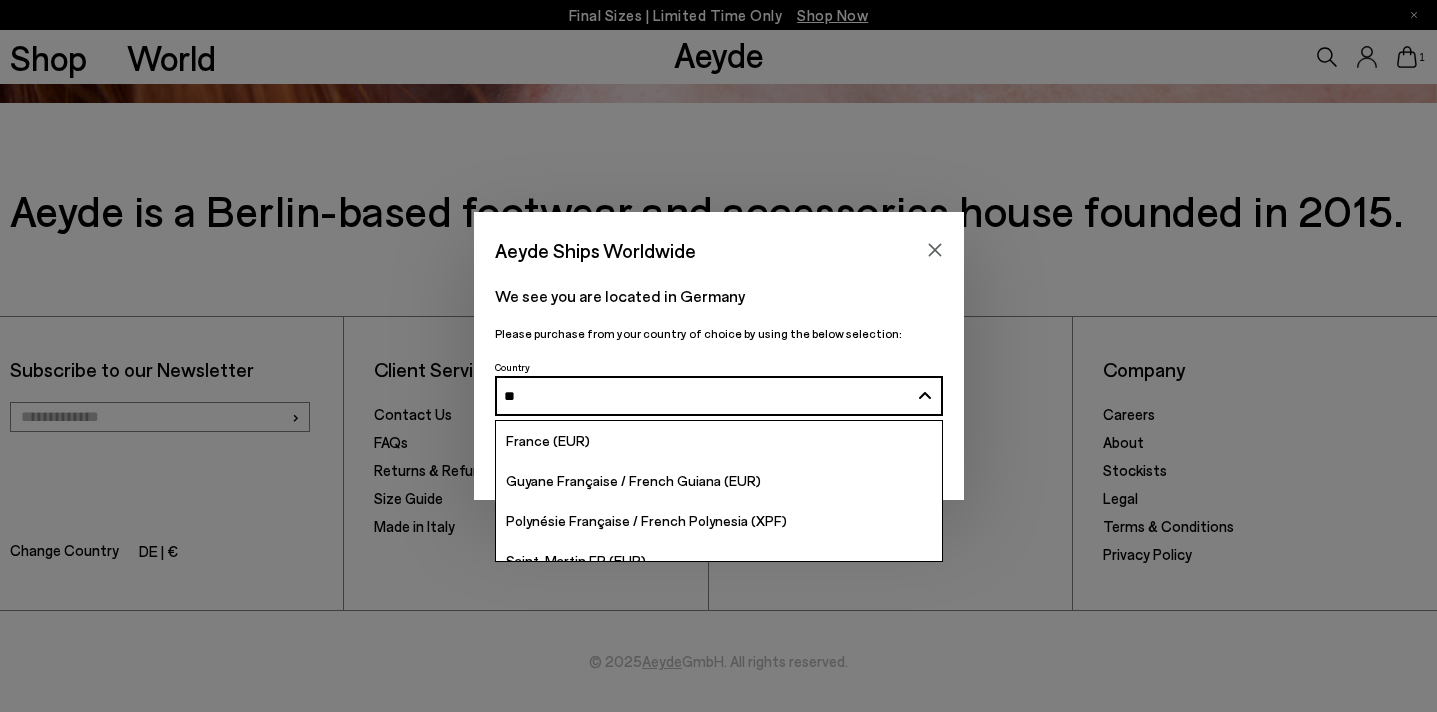 type on "*" 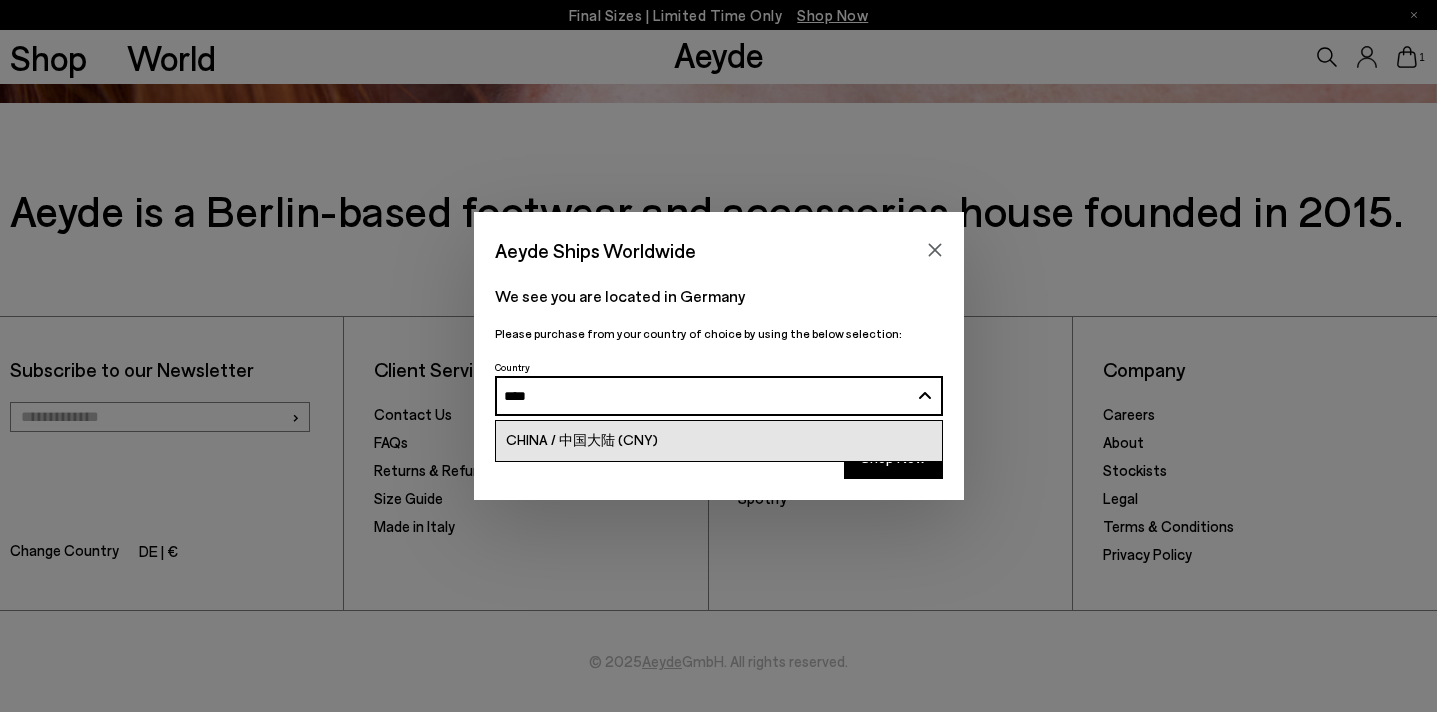 type on "****" 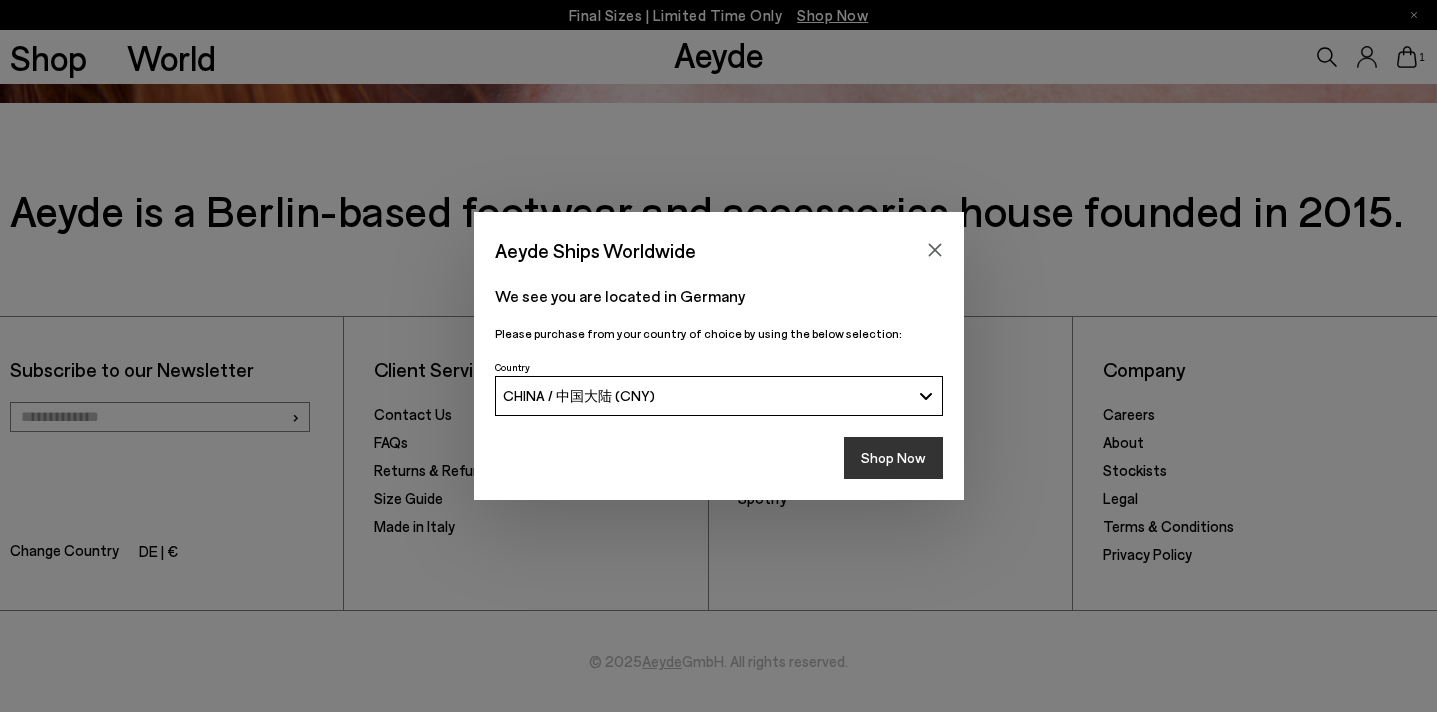 click on "Shop Now" at bounding box center [893, 458] 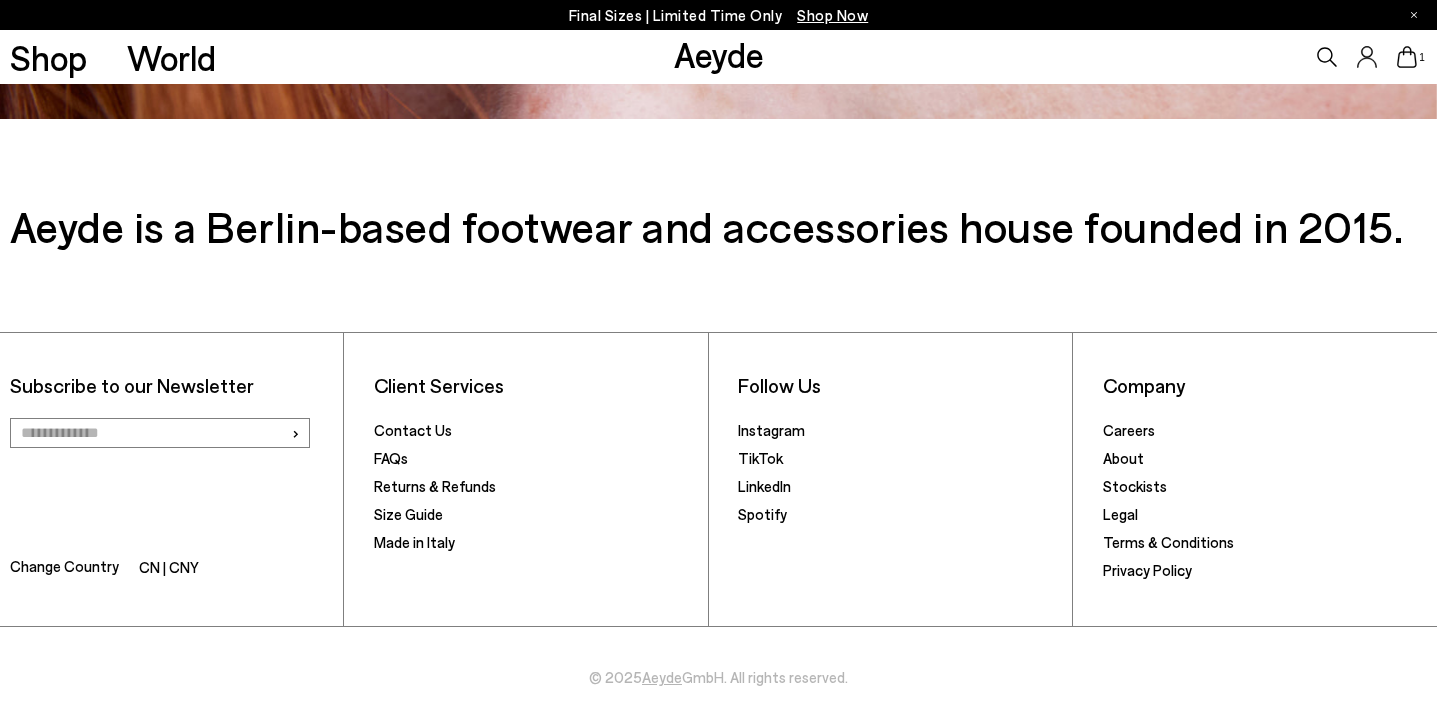 scroll, scrollTop: 3232, scrollLeft: 0, axis: vertical 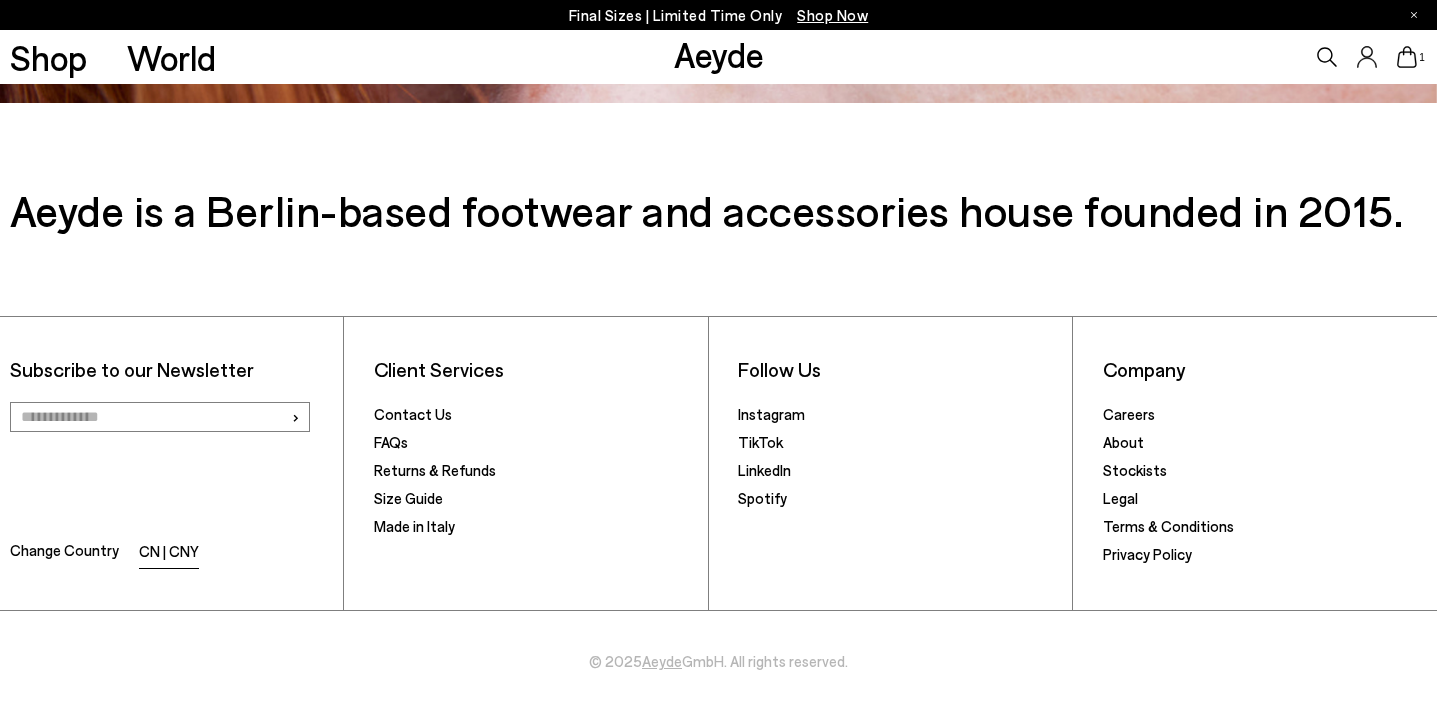 click on "CN  |  CNY" at bounding box center [169, 553] 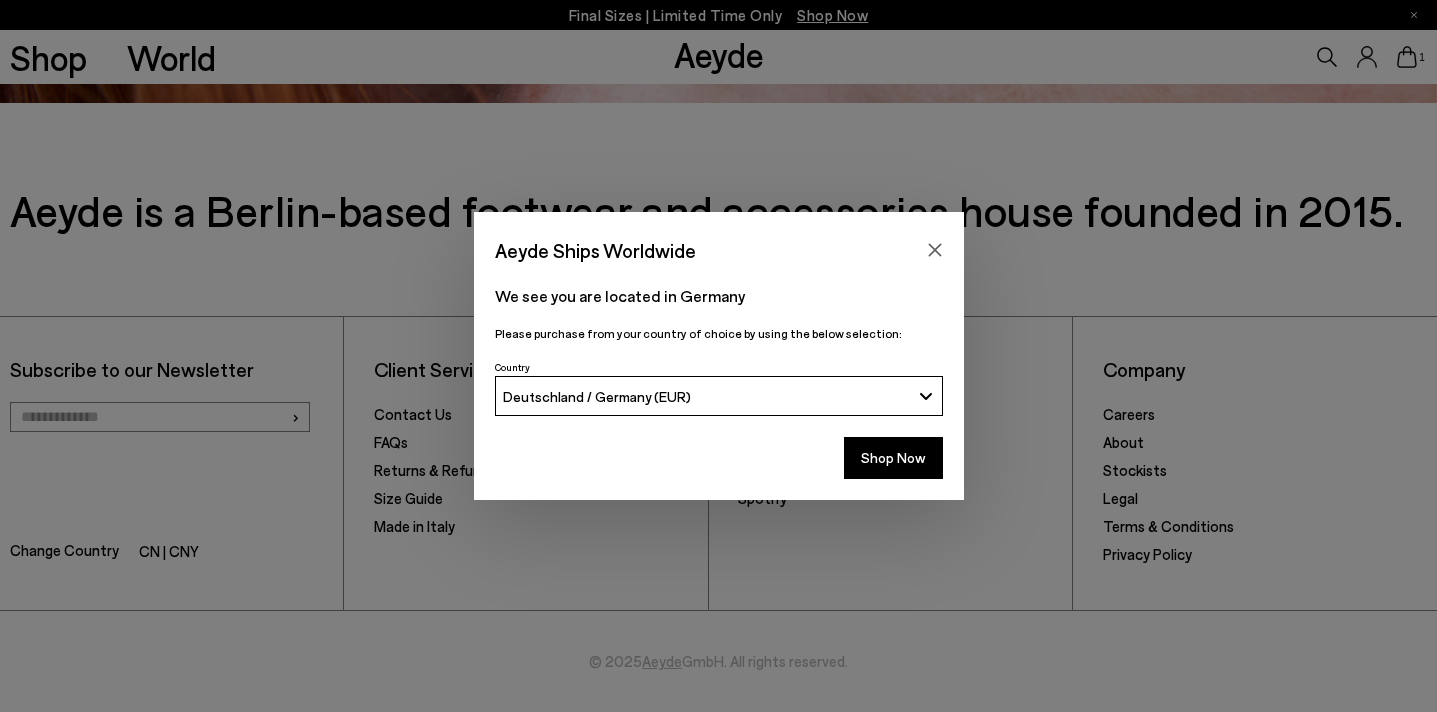 click on "Deutschland / Germany (EUR)" at bounding box center [597, 396] 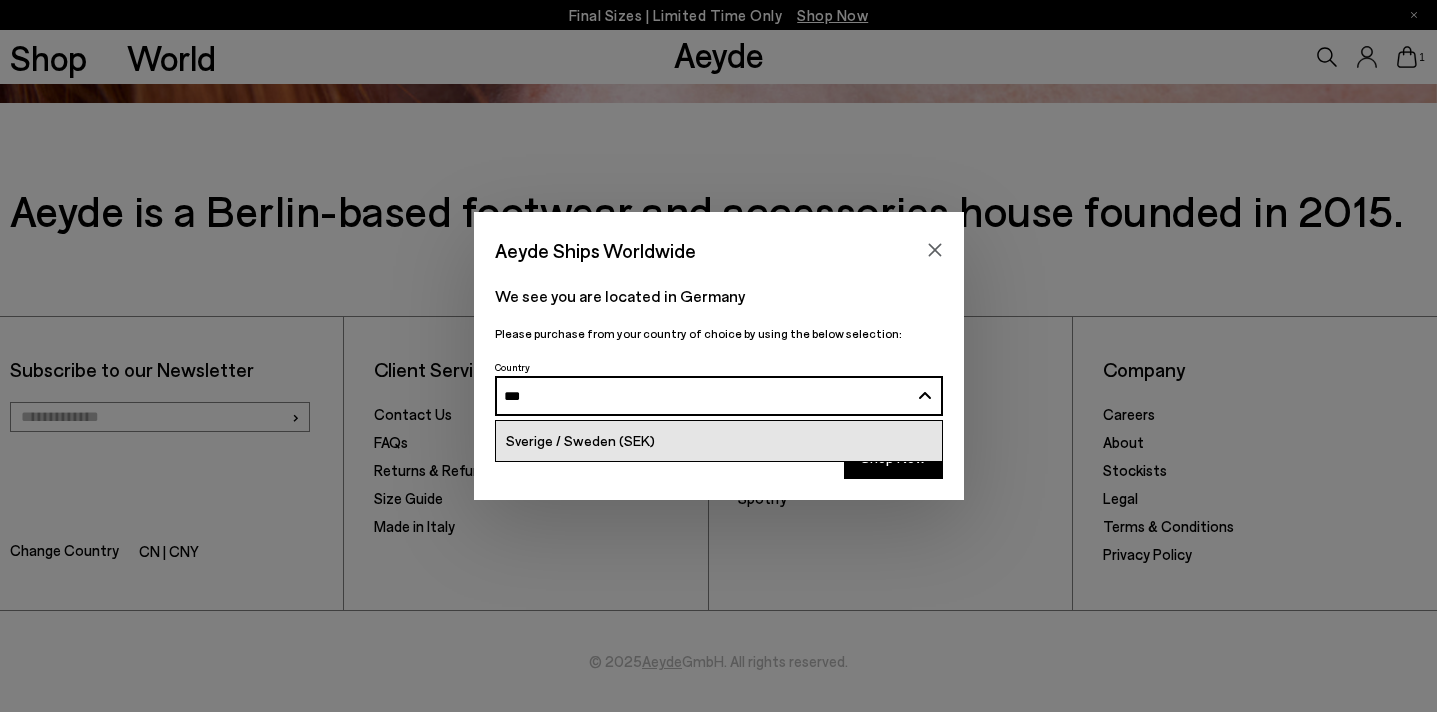 type on "***" 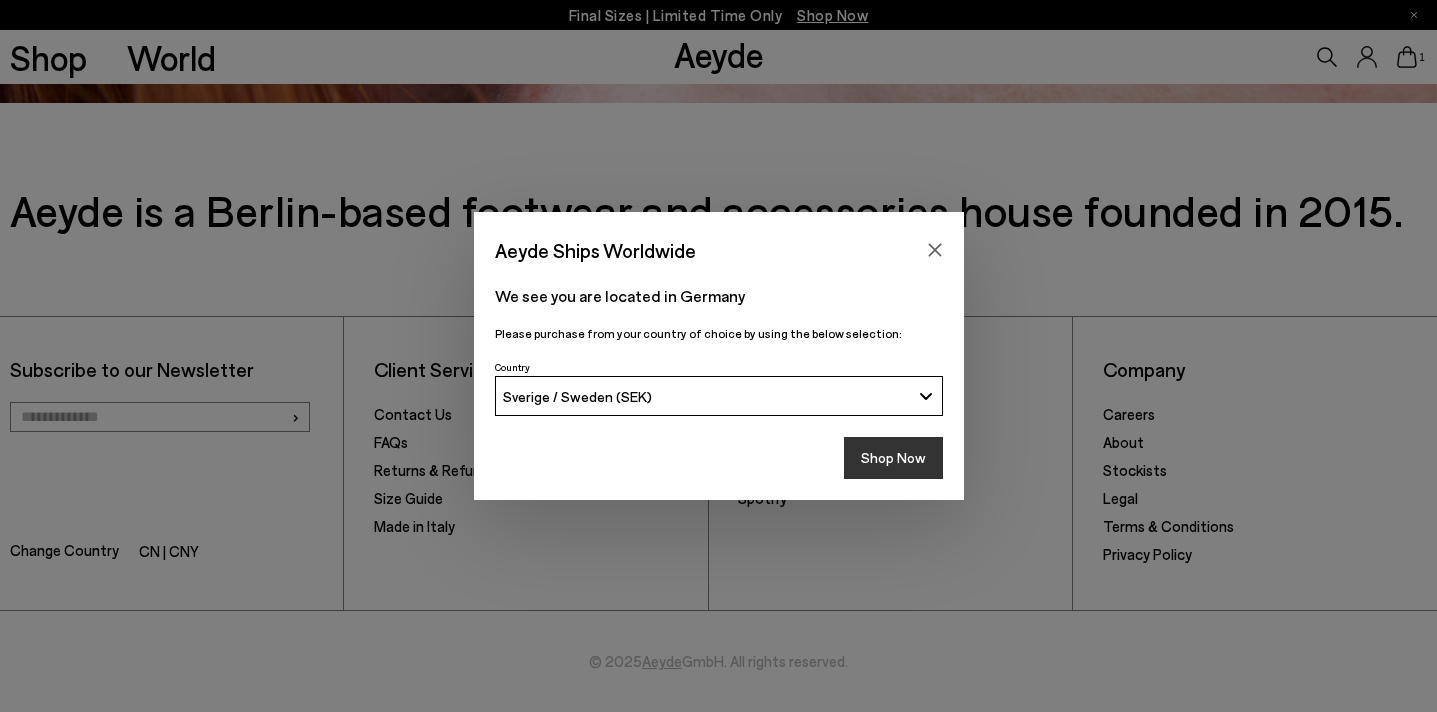 click on "Shop Now" at bounding box center [893, 458] 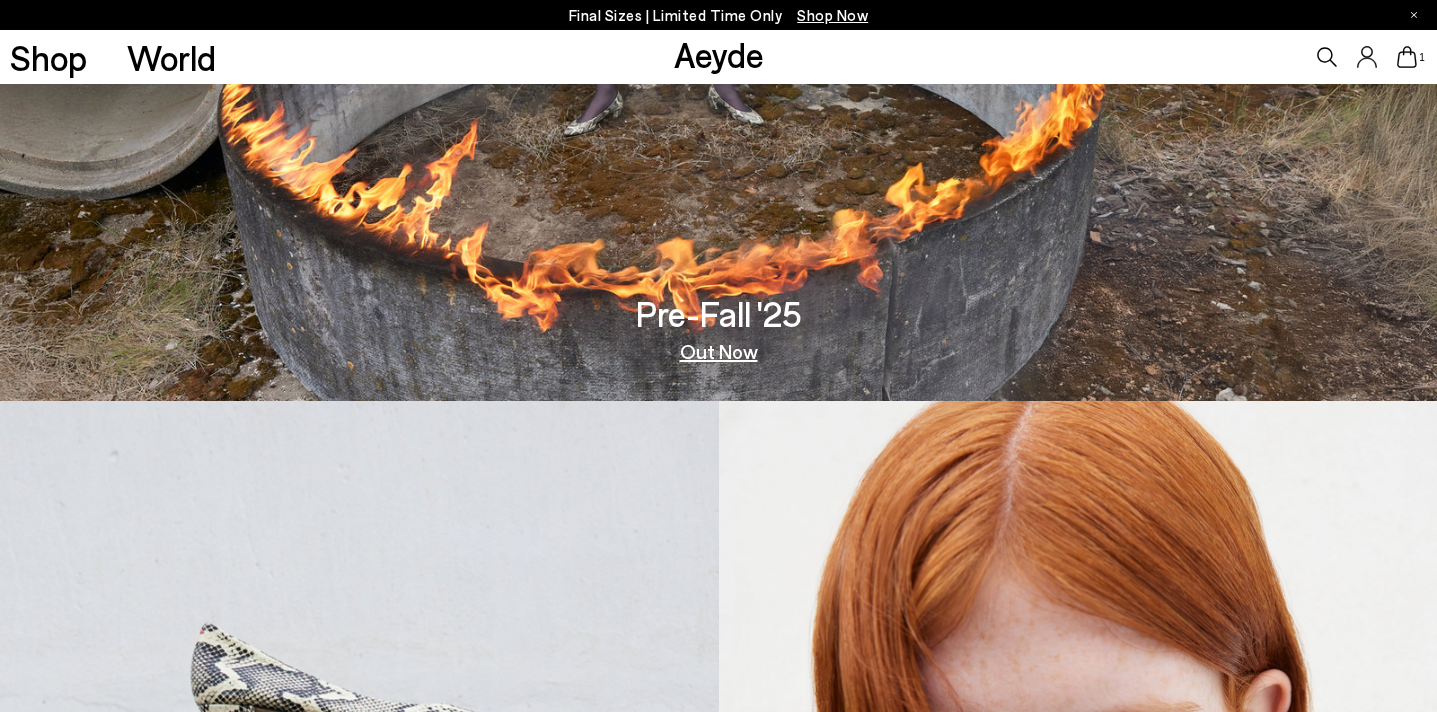 scroll, scrollTop: 0, scrollLeft: 0, axis: both 